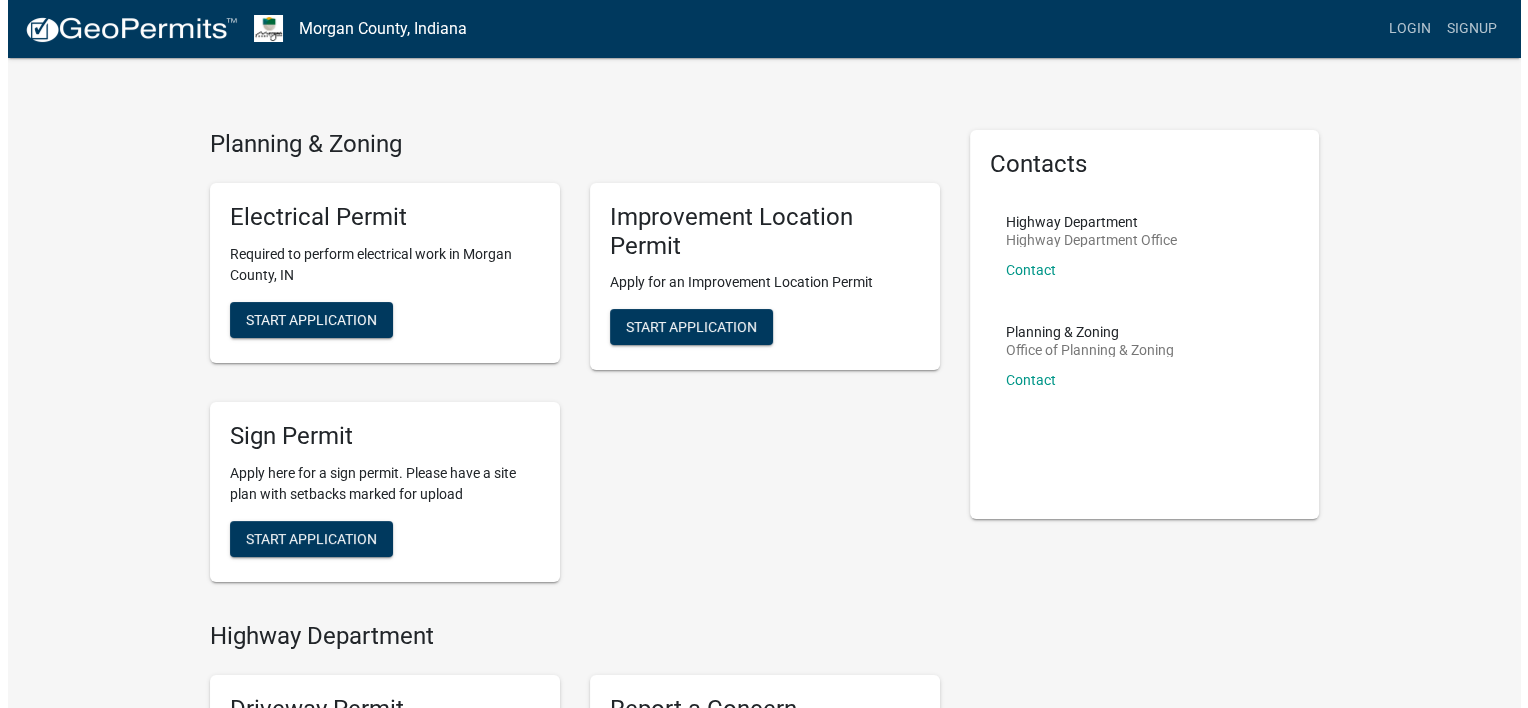 scroll, scrollTop: 0, scrollLeft: 0, axis: both 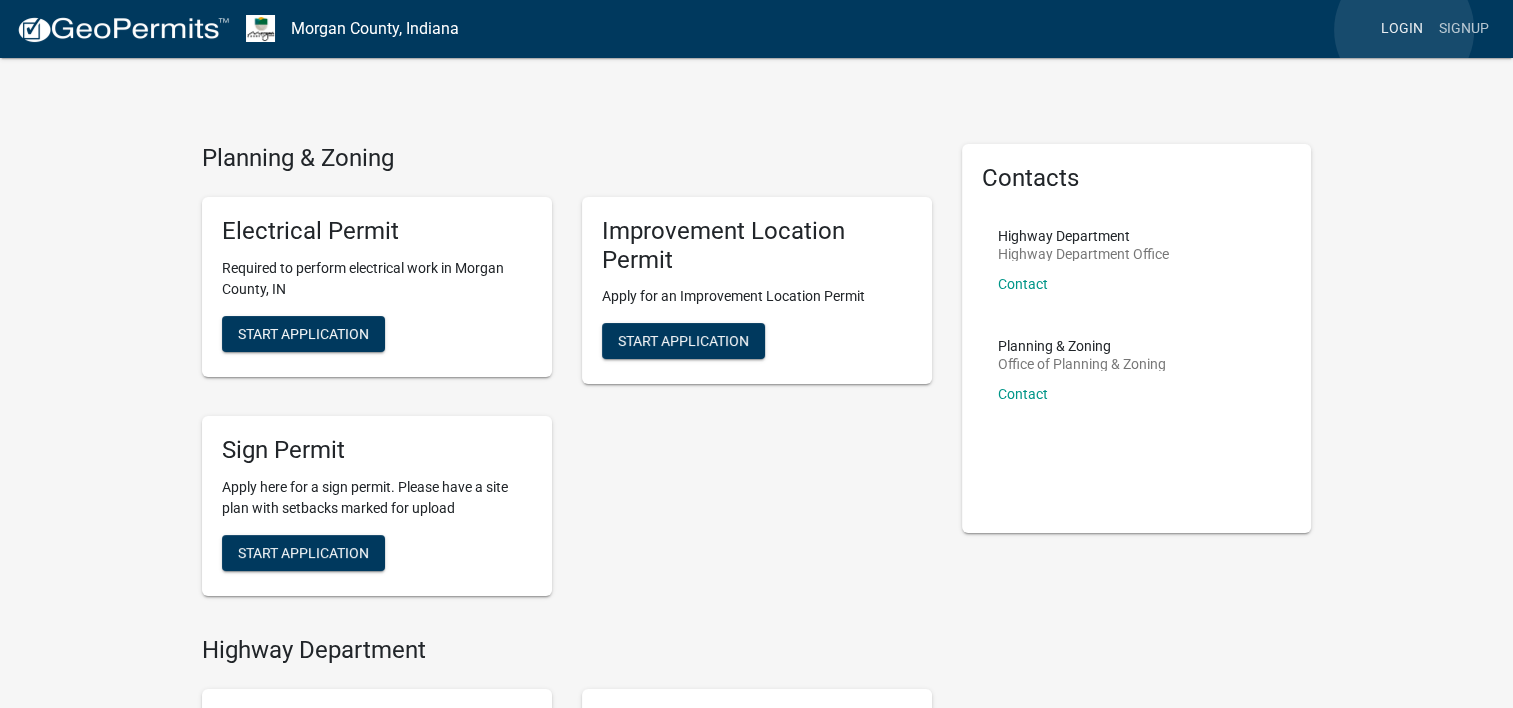 click on "Login" at bounding box center [1402, 29] 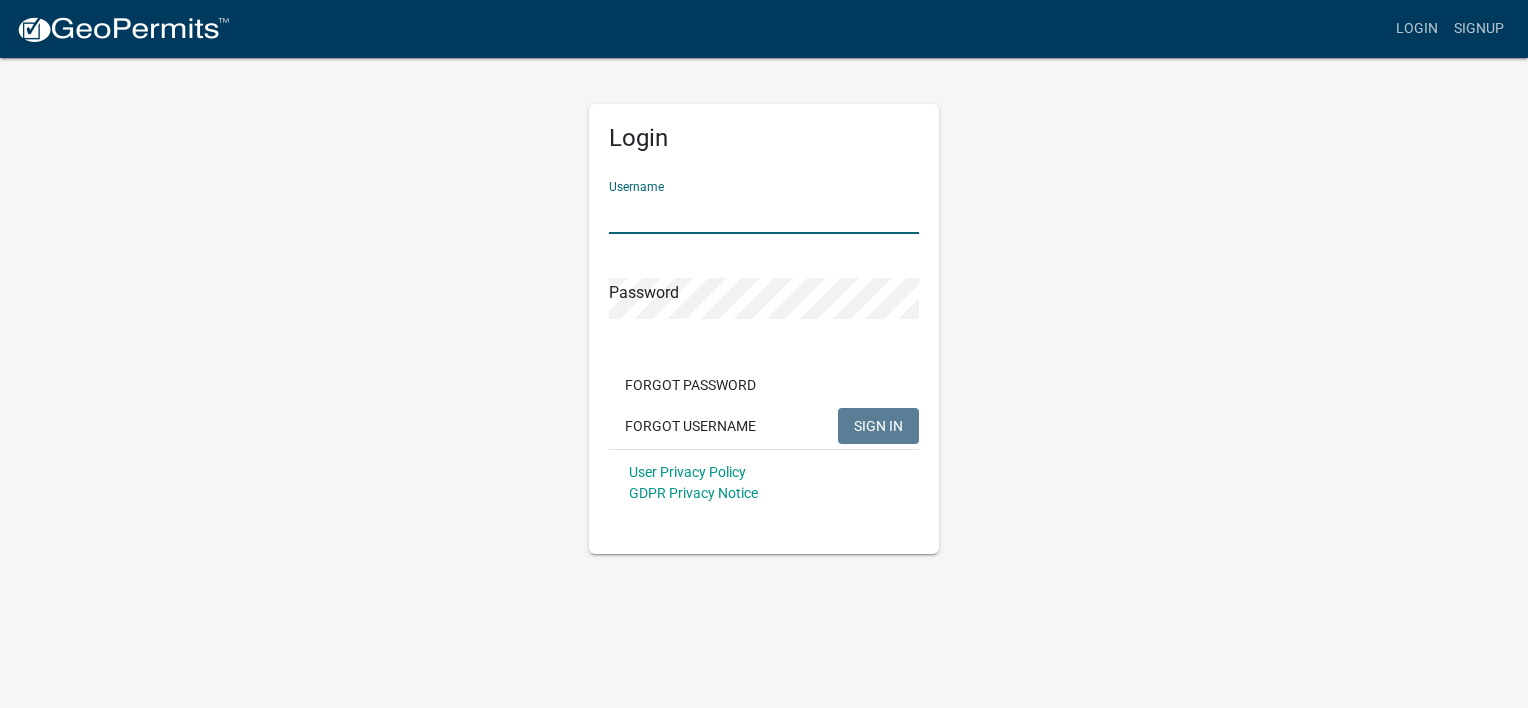 click on "Username" at bounding box center [764, 213] 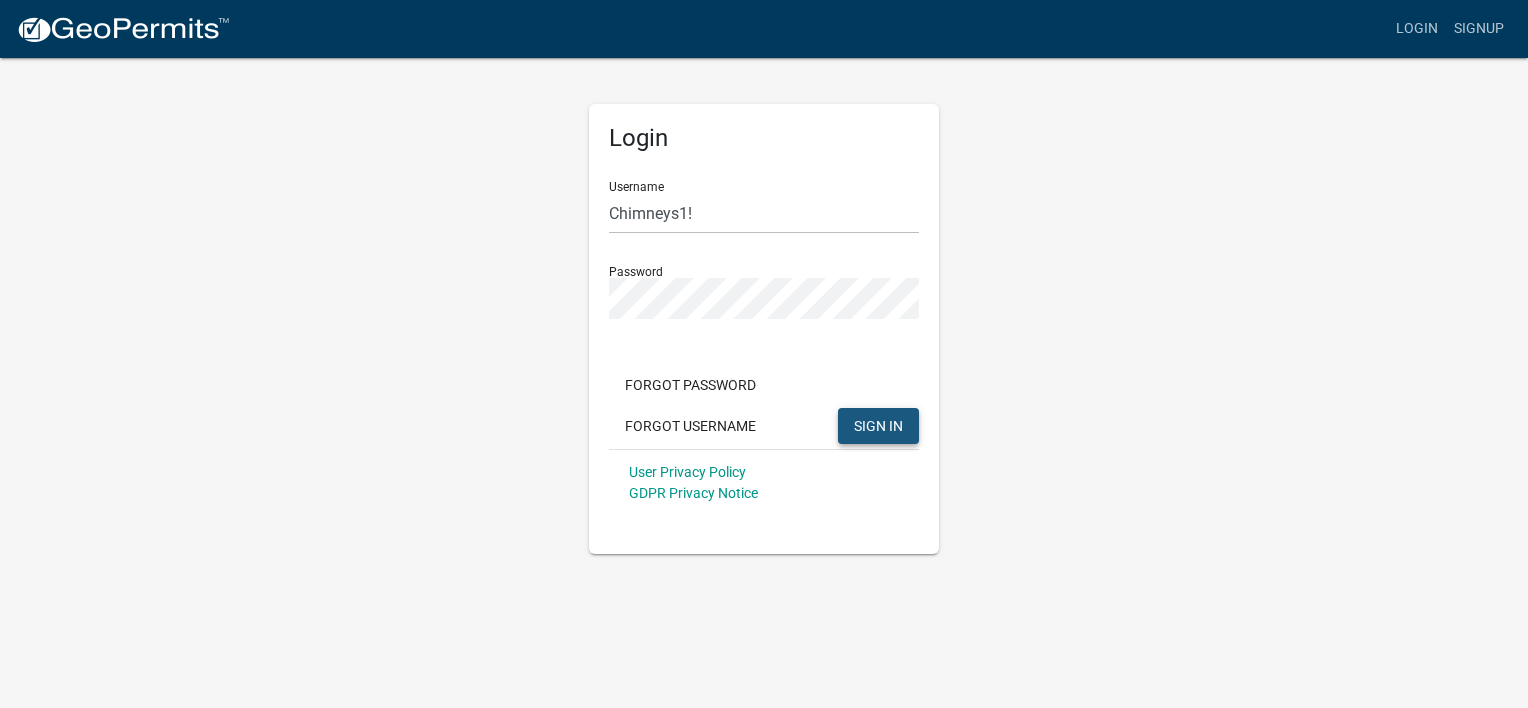 click on "SIGN IN" 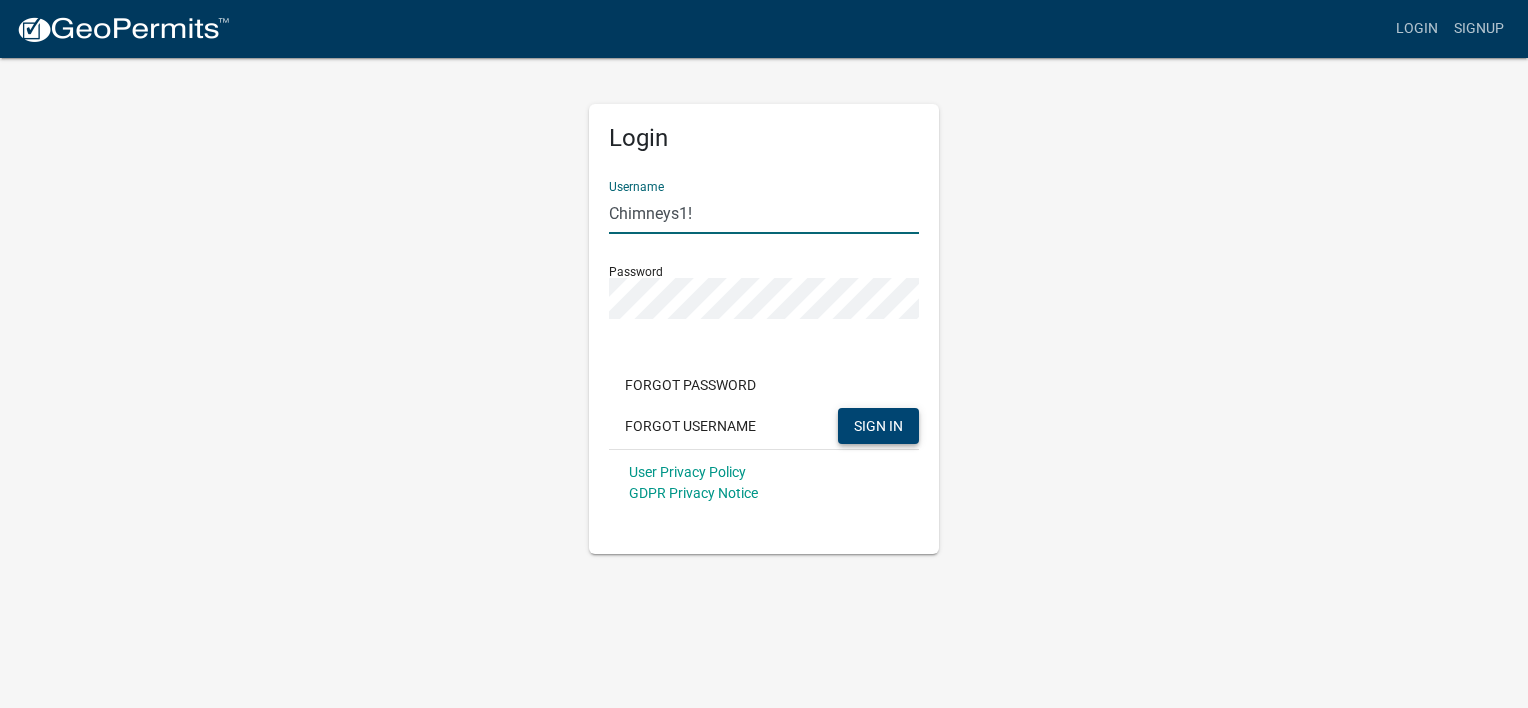 drag, startPoint x: 719, startPoint y: 219, endPoint x: 592, endPoint y: 227, distance: 127.25172 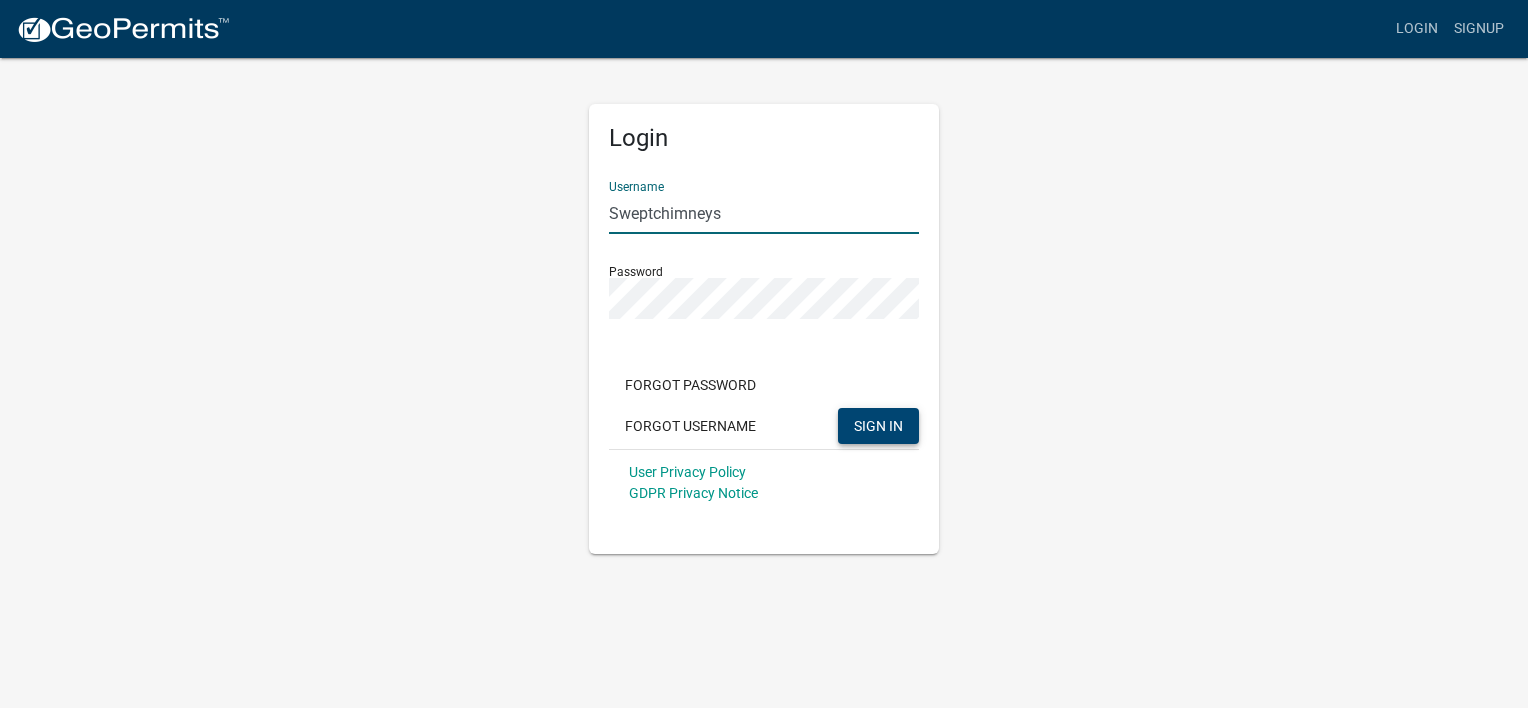 click on "Sweptchimneys" at bounding box center (764, 213) 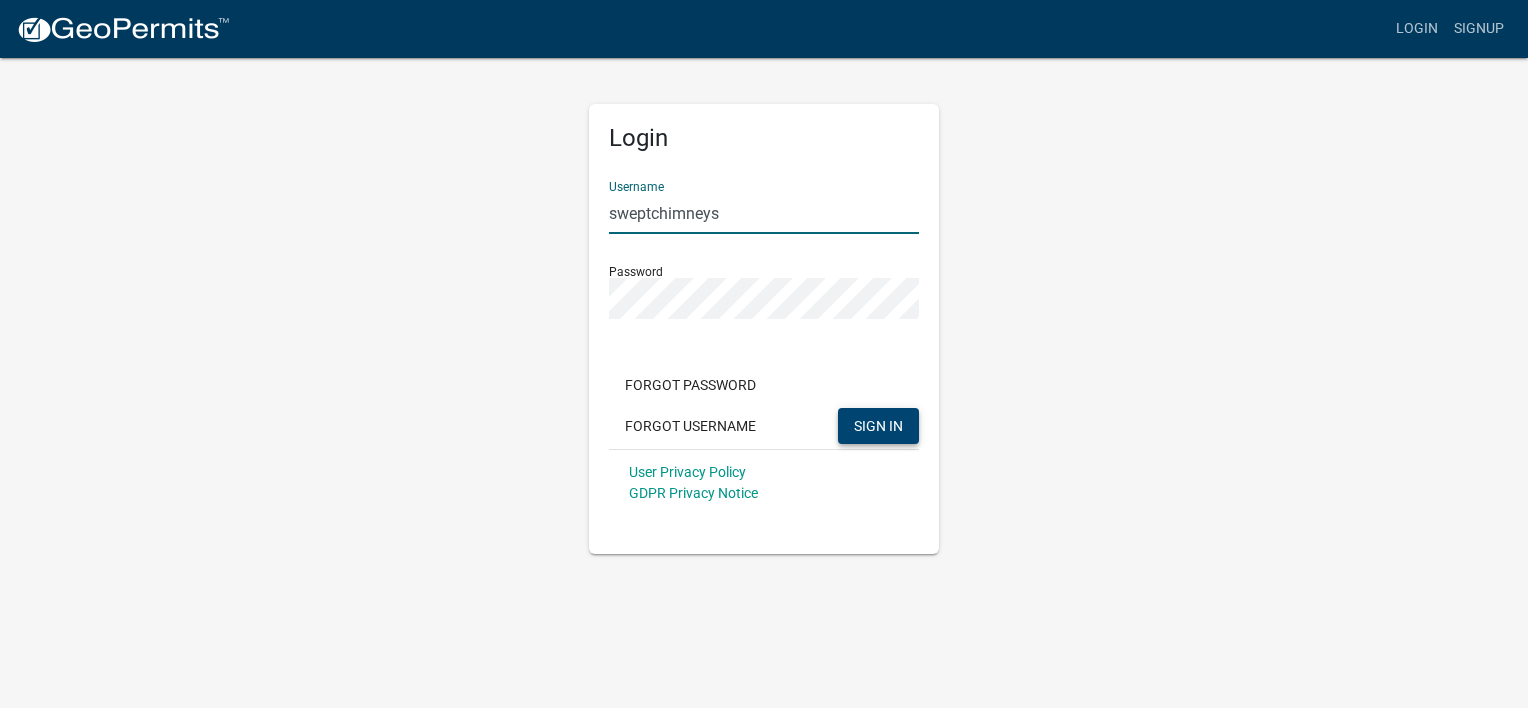 type on "sweptchimneys" 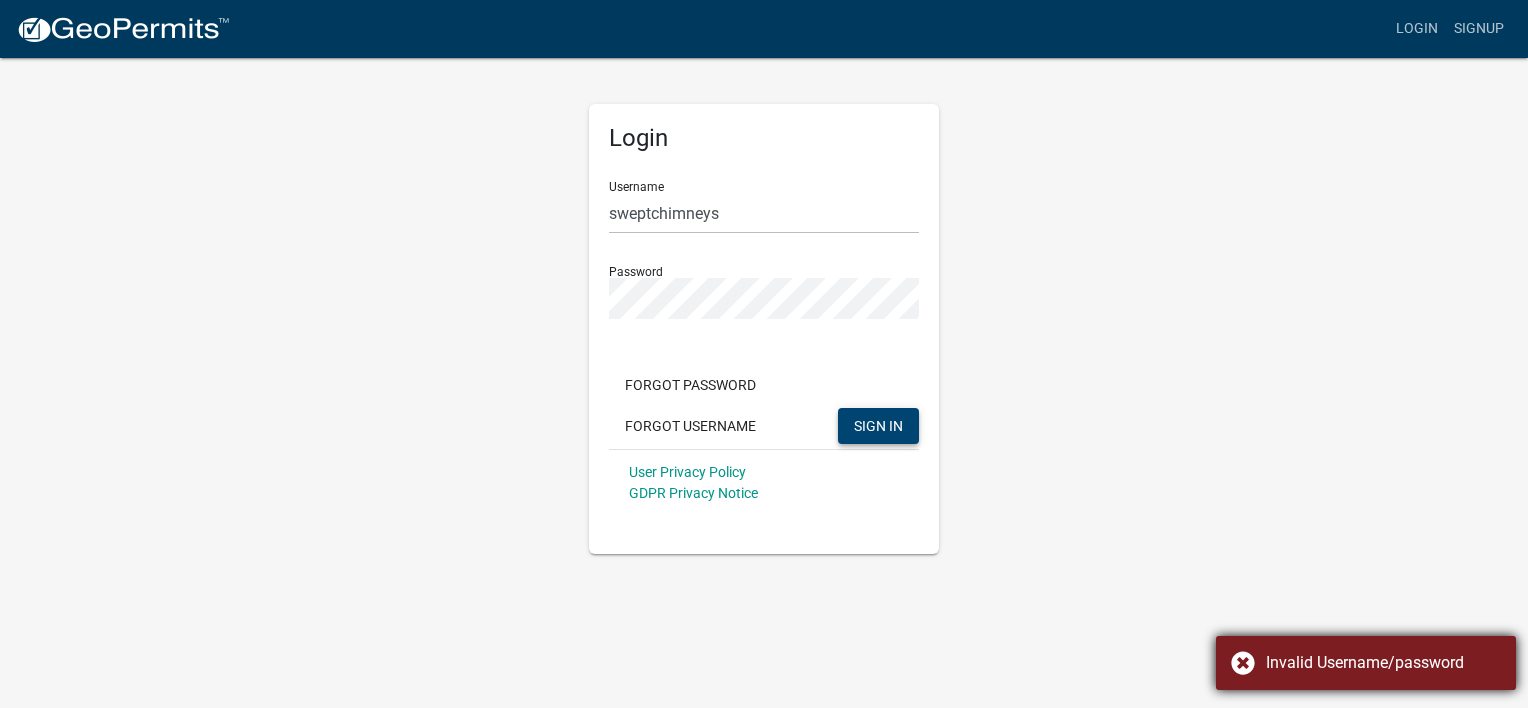 click on "Invalid Username/password" at bounding box center [1383, 663] 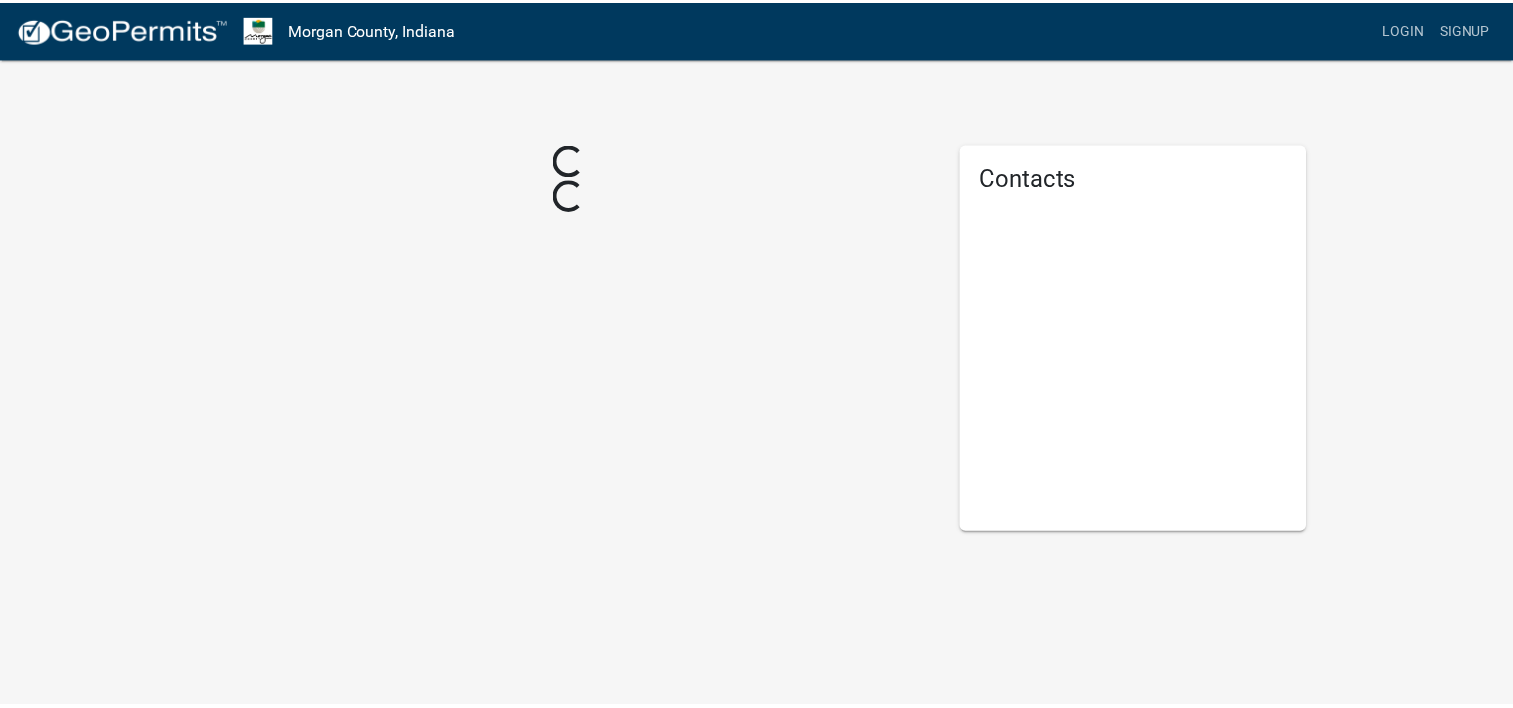 scroll, scrollTop: 0, scrollLeft: 0, axis: both 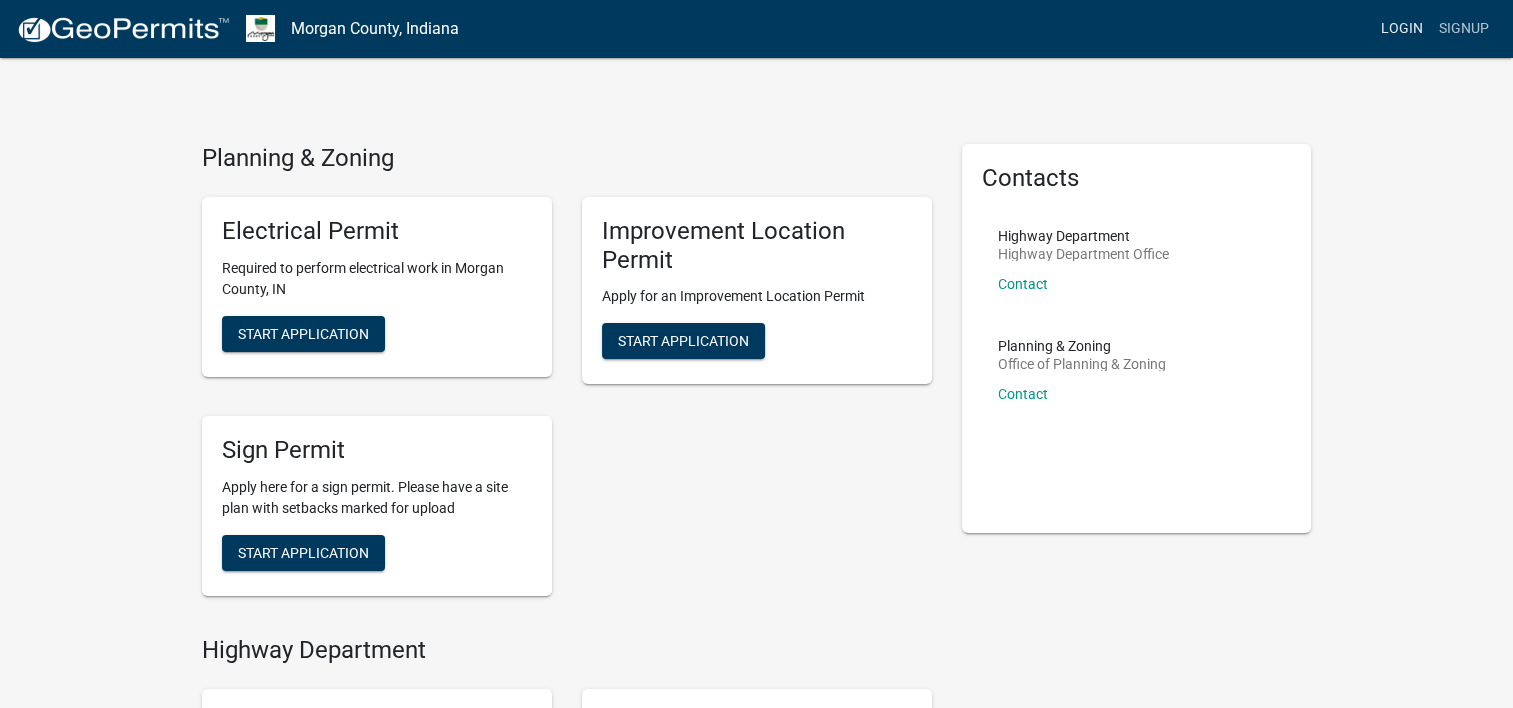 click on "Login" at bounding box center [1402, 29] 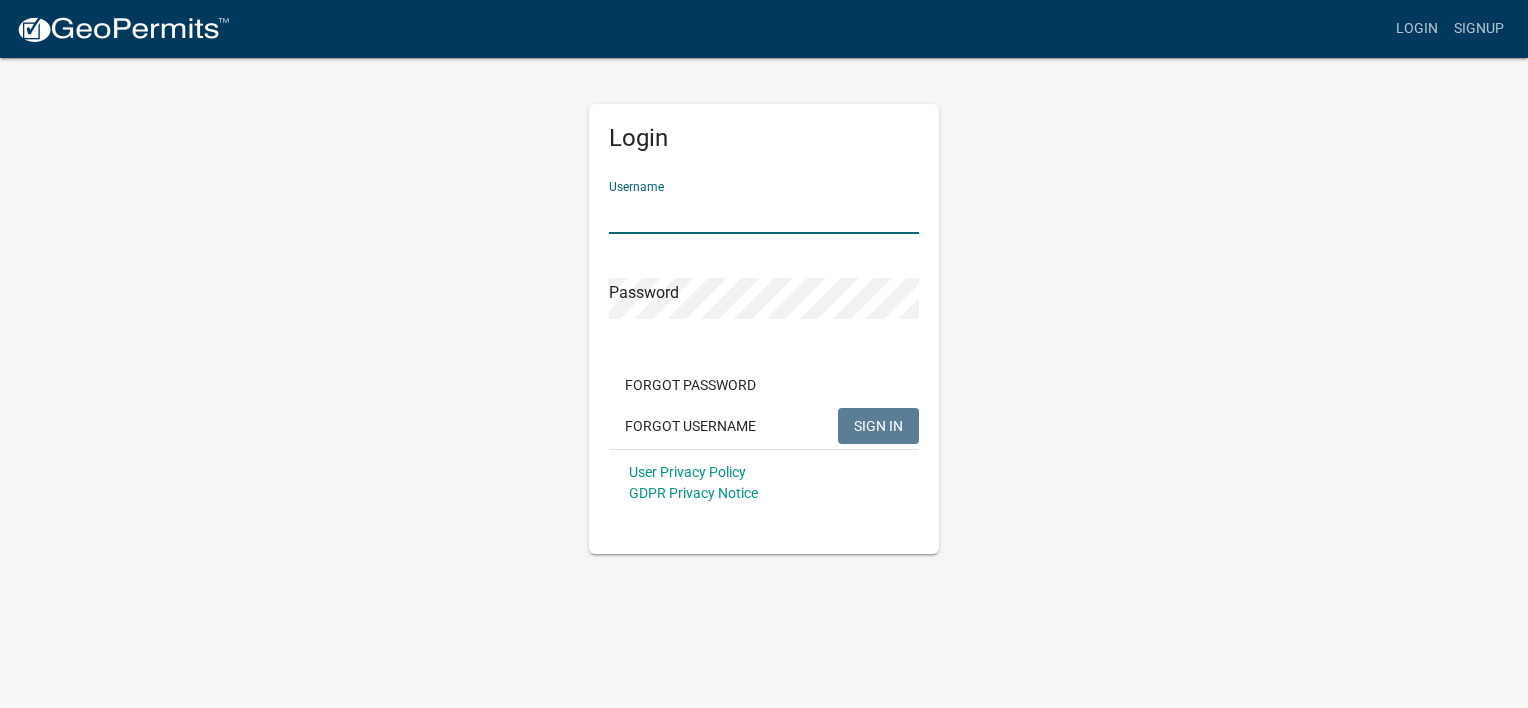 click on "Username" at bounding box center [764, 213] 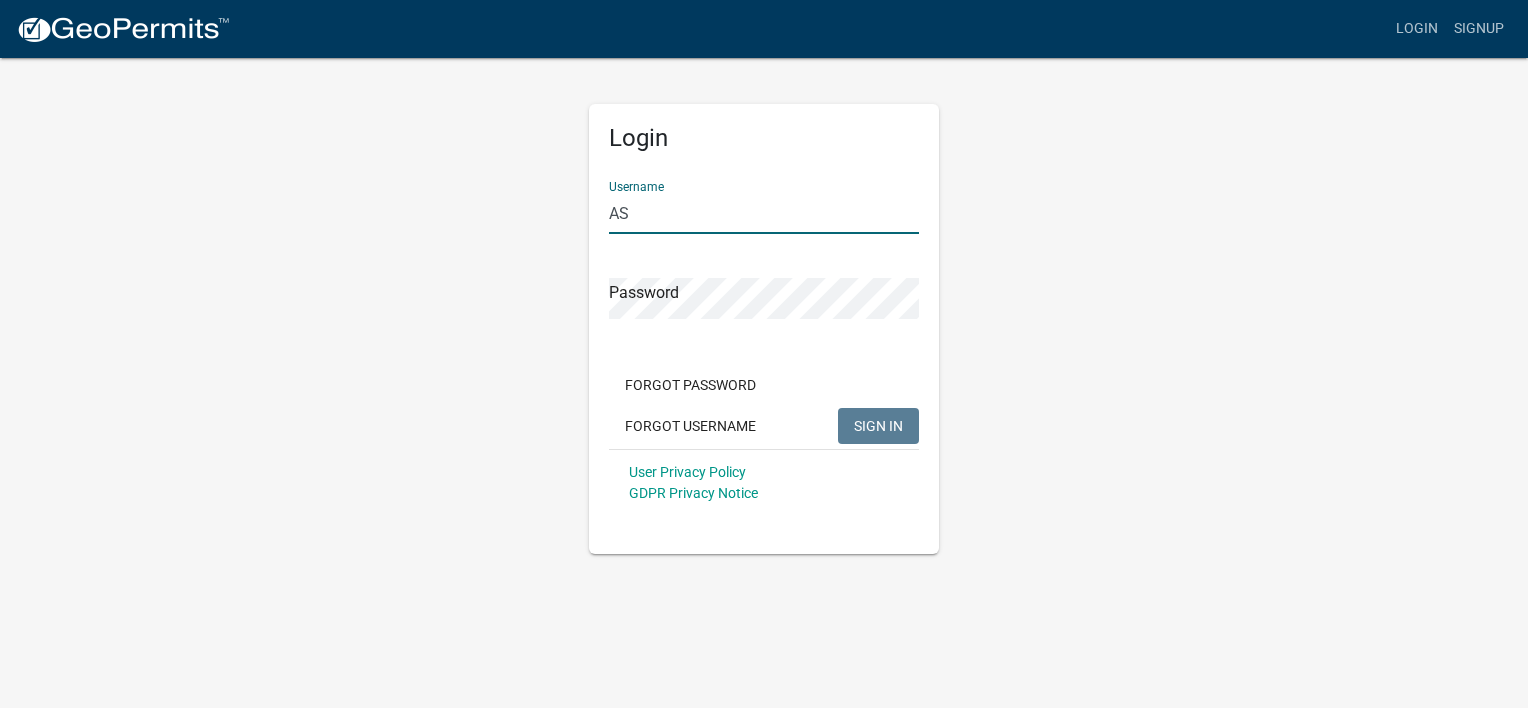type on "A" 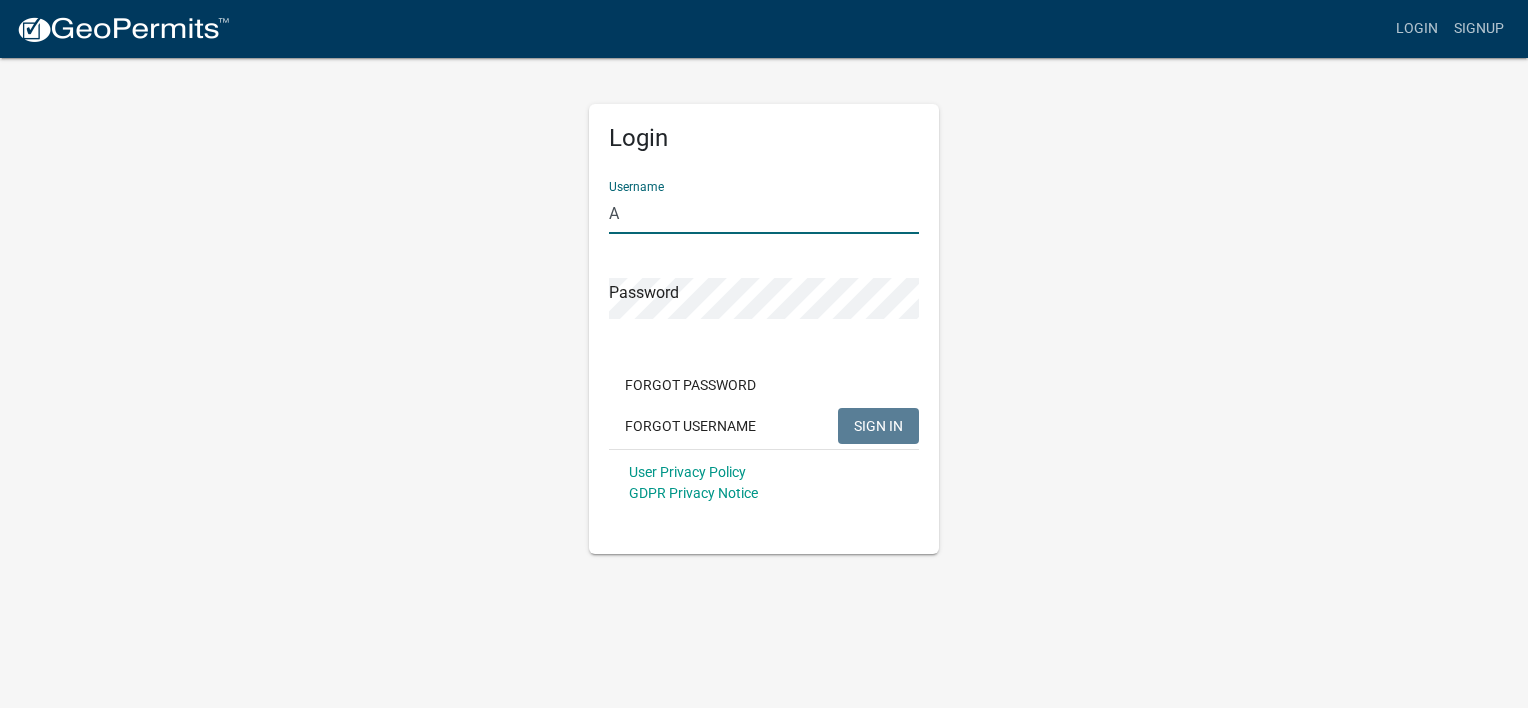 type 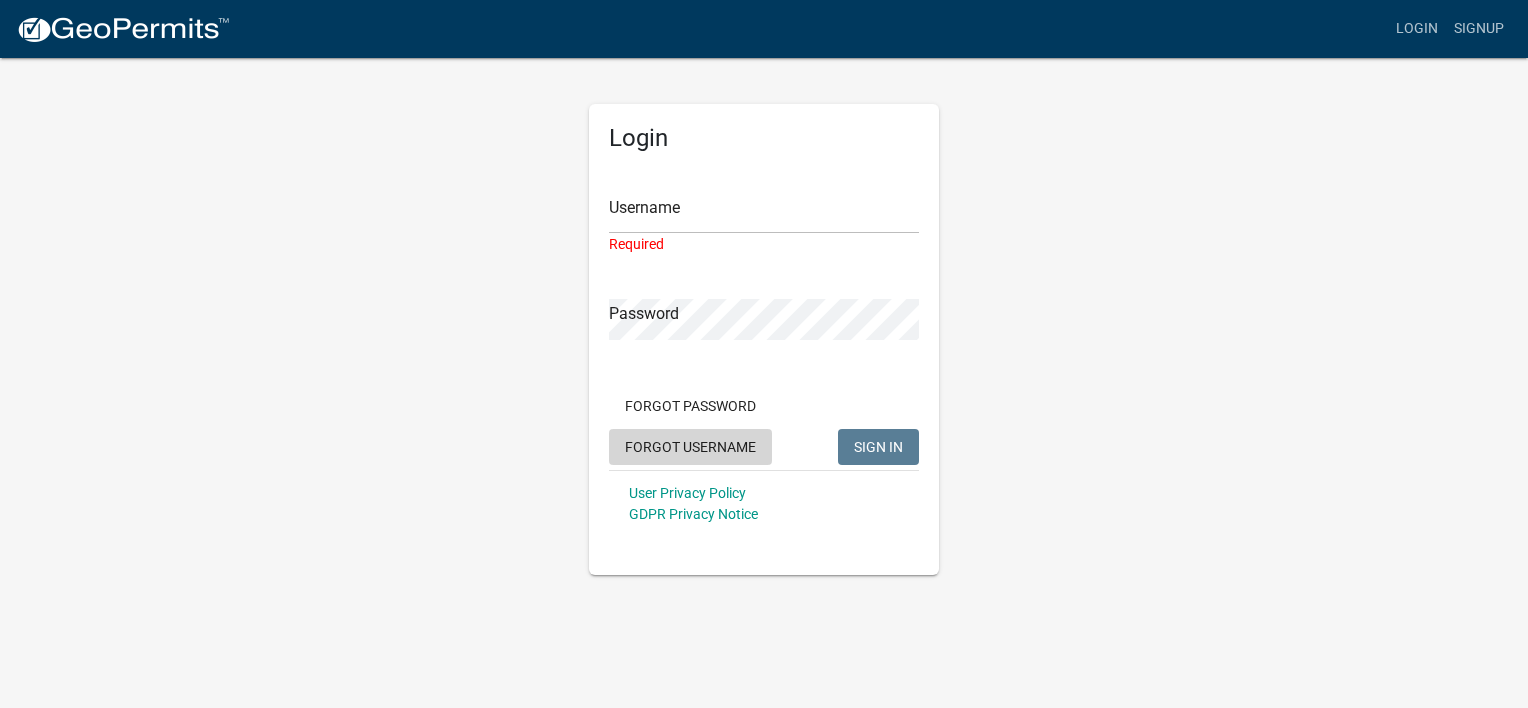 click on "Forgot Username" 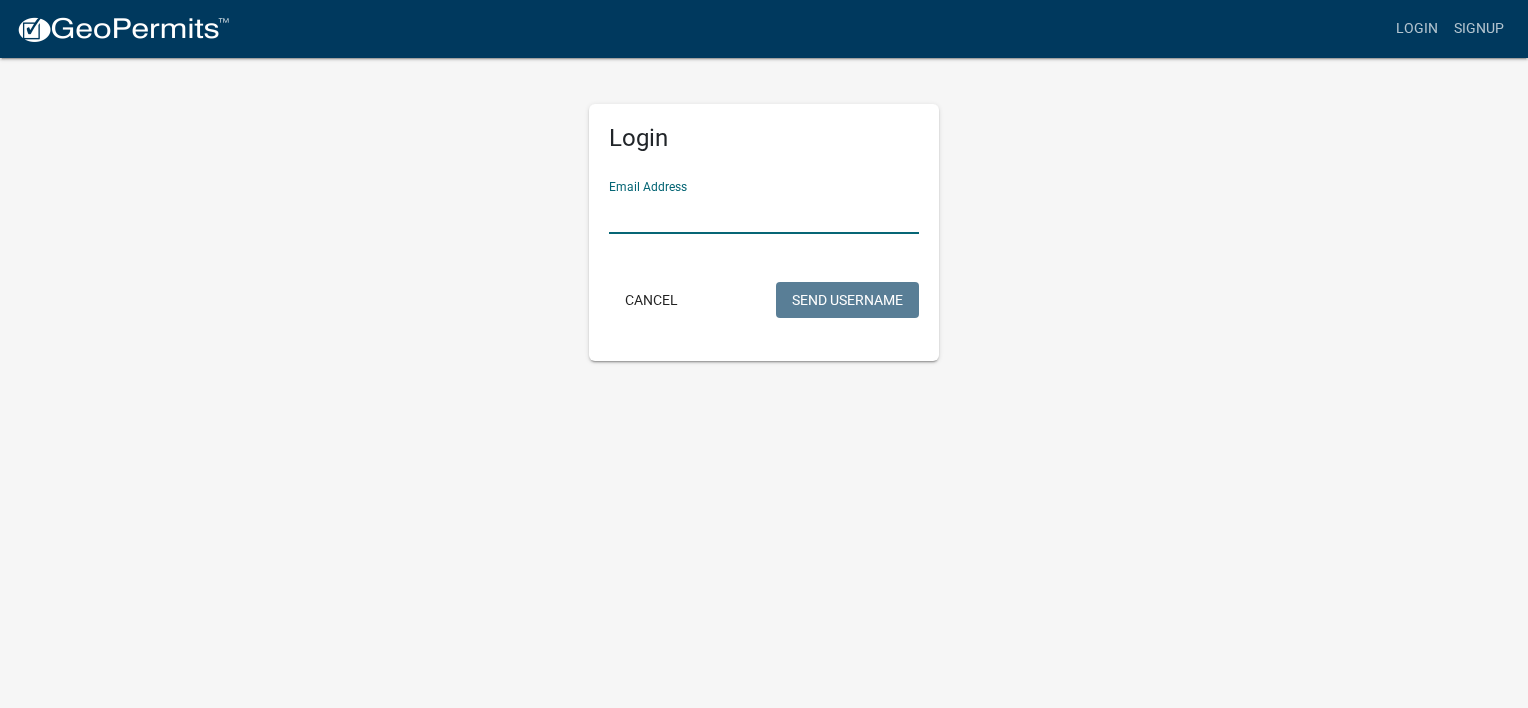 click on "Email Address" at bounding box center [764, 213] 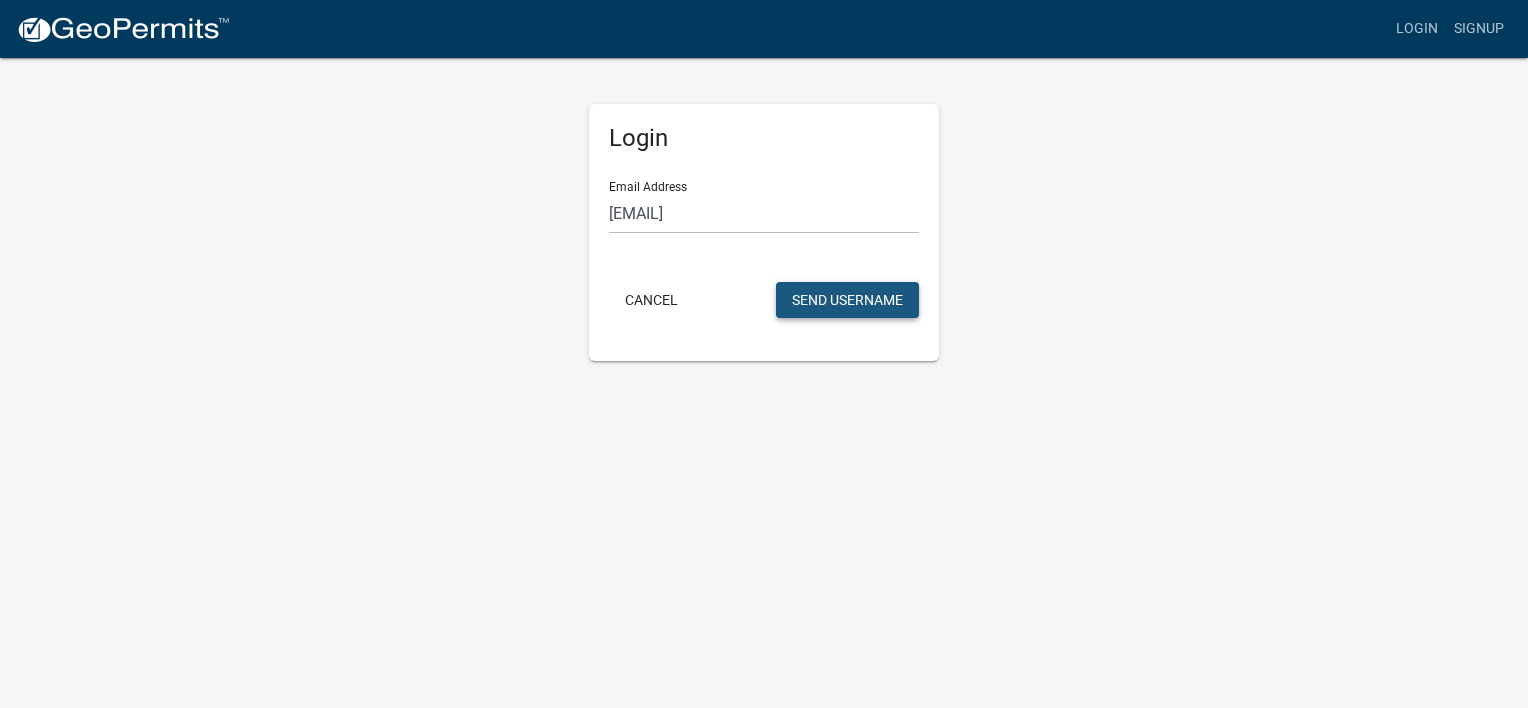 click on "Send Username" 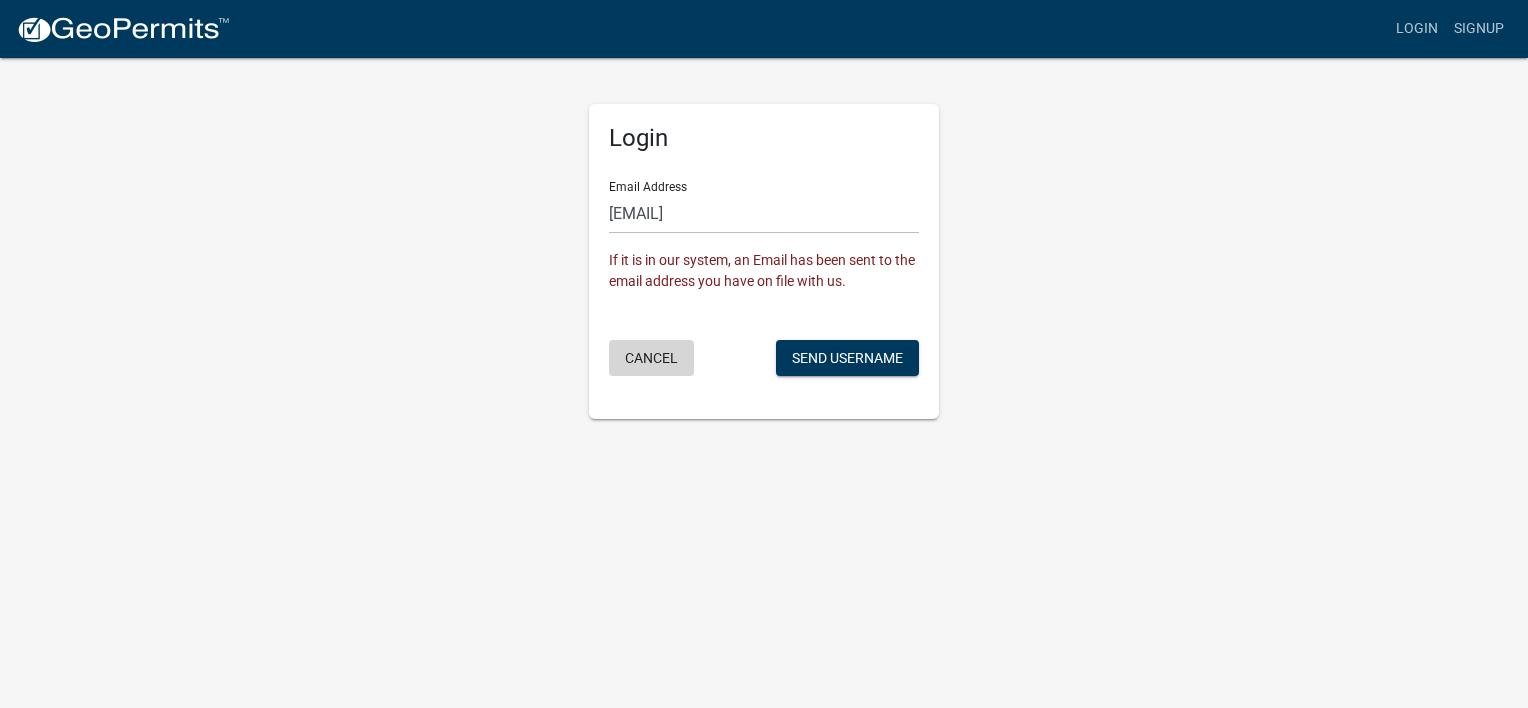 click on "Cancel" 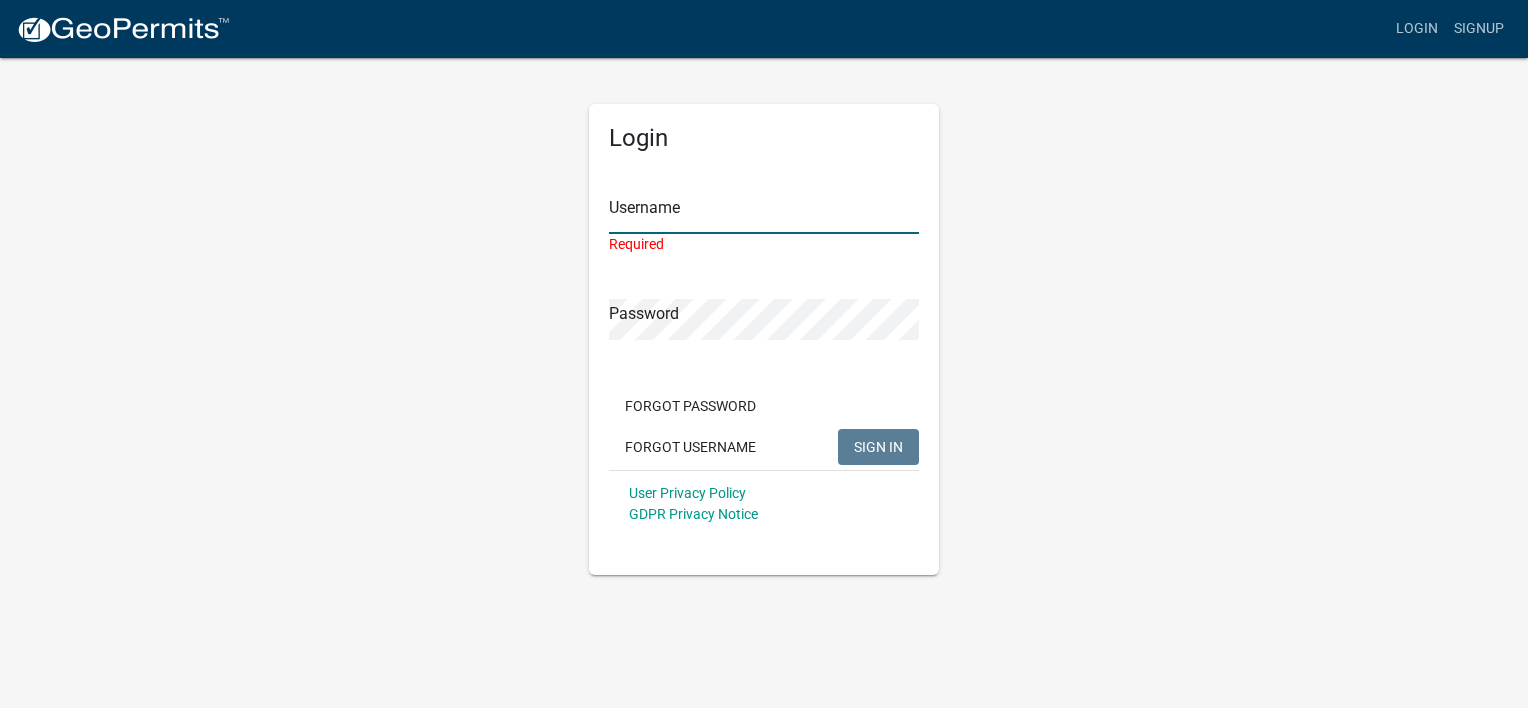 click on "Username" at bounding box center (764, 213) 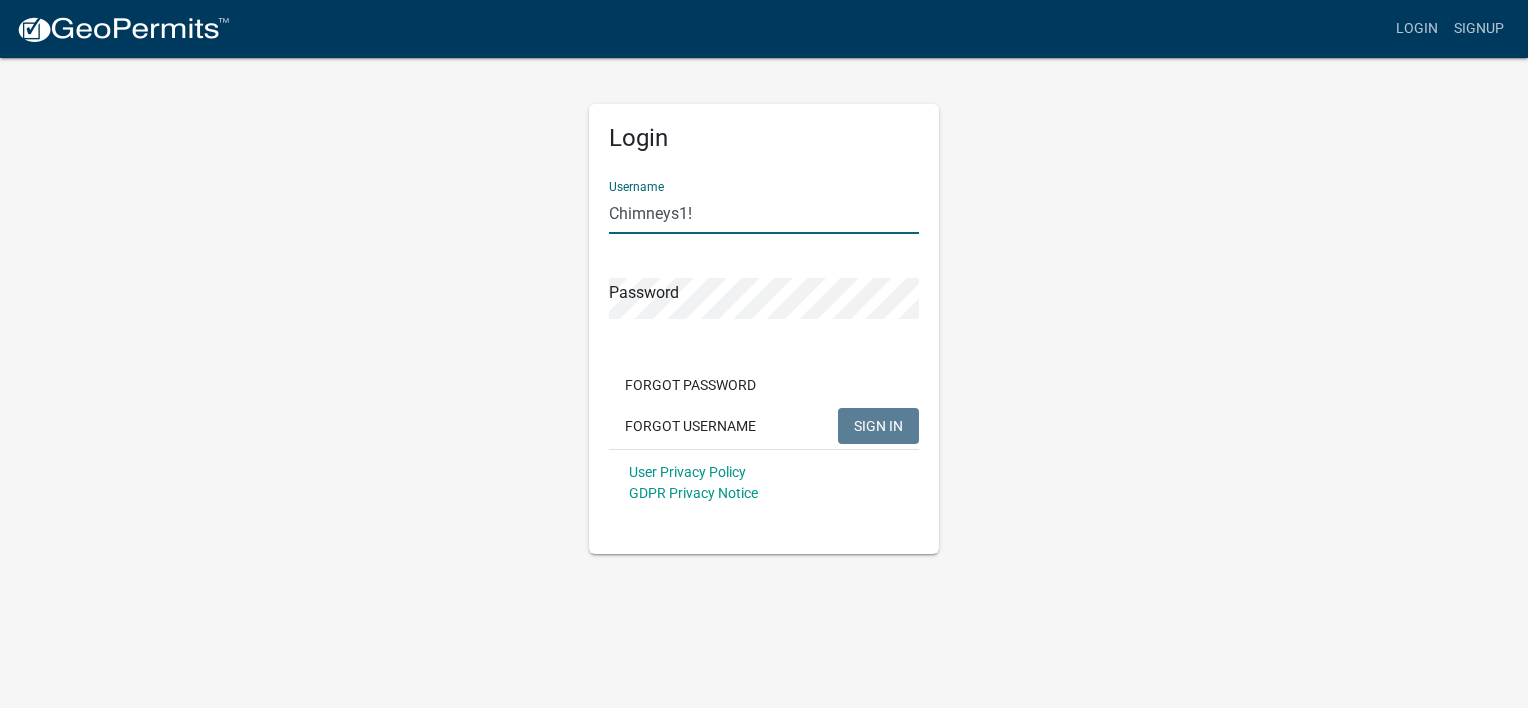 click on "Chimneys1!" at bounding box center [764, 213] 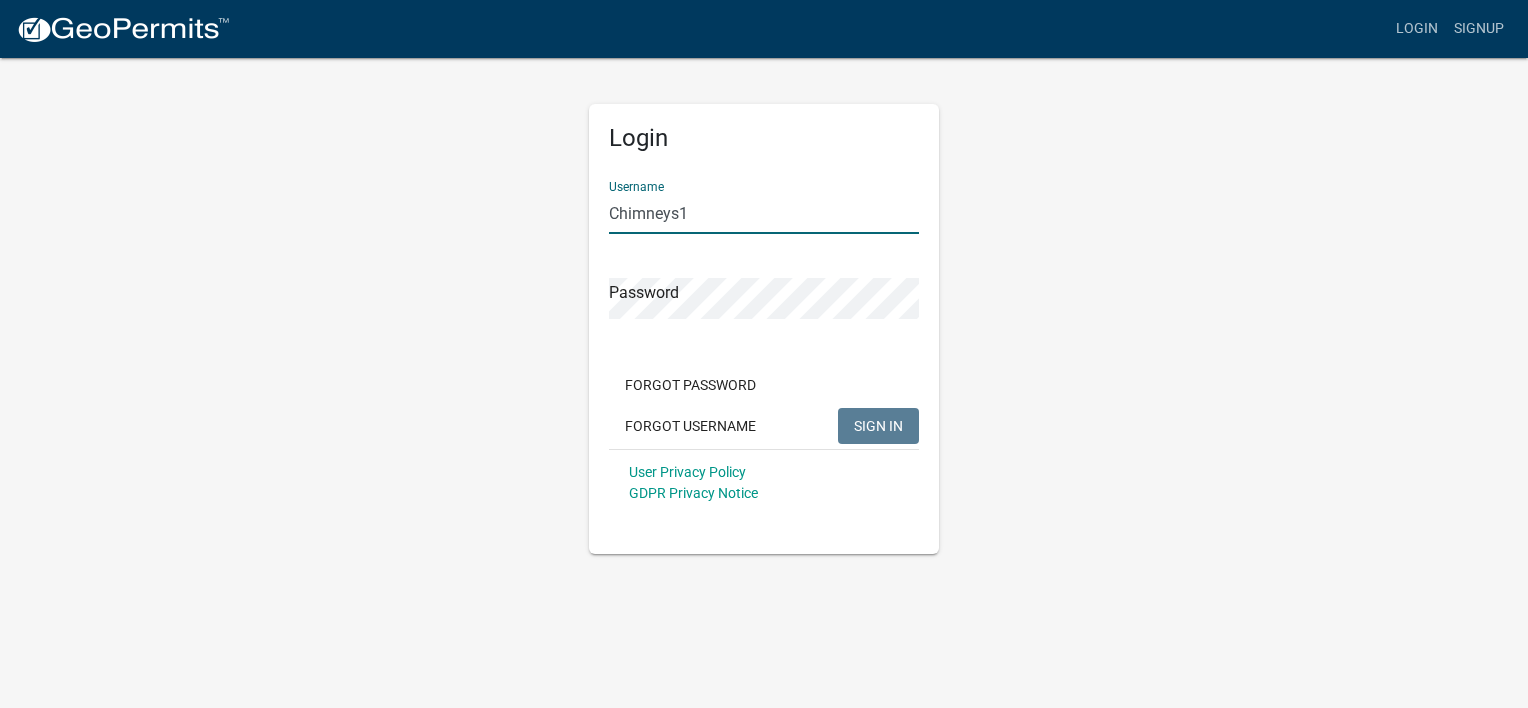 type on "Chimneys1" 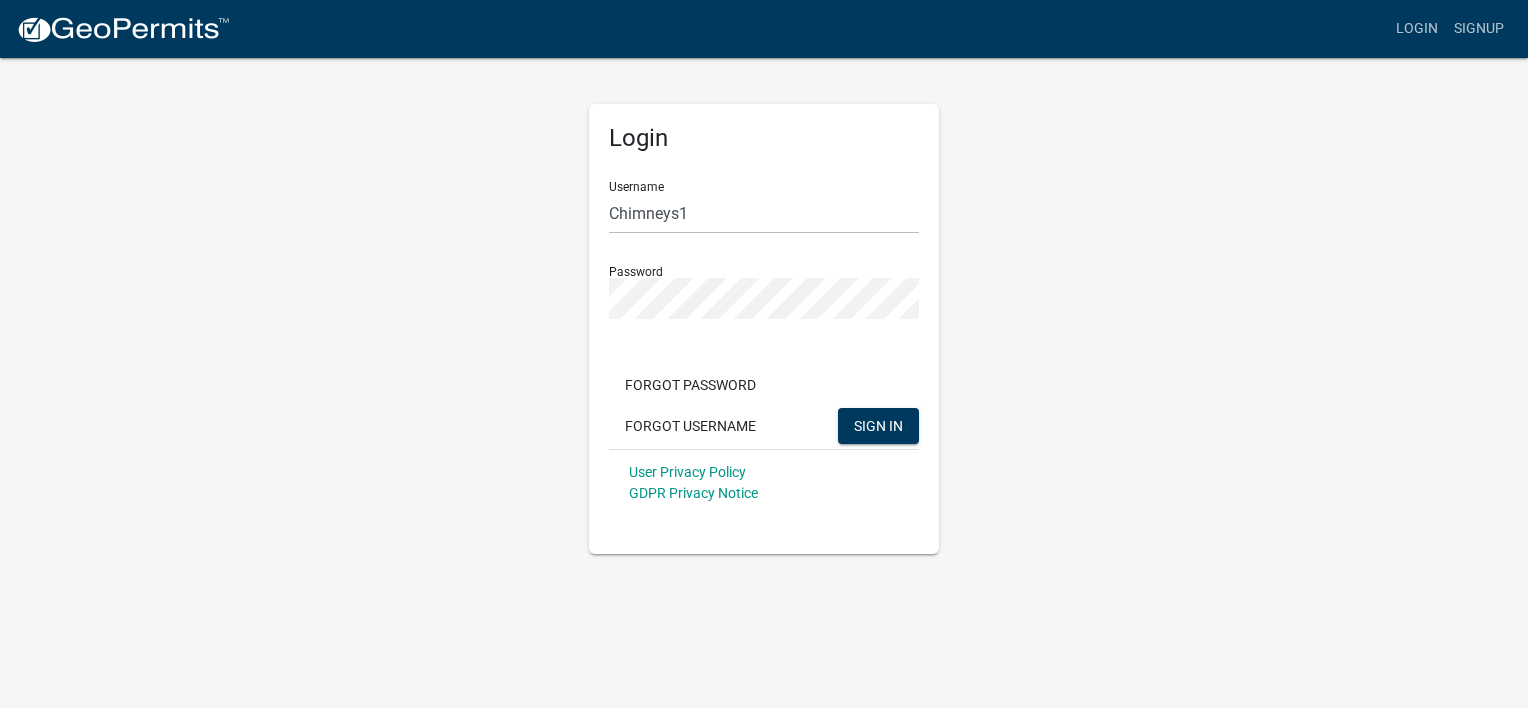 click on "Login Username [USERNAME] Password  Forgot Password   Forgot Username  SIGN IN User Privacy Policy GDPR Privacy Notice" 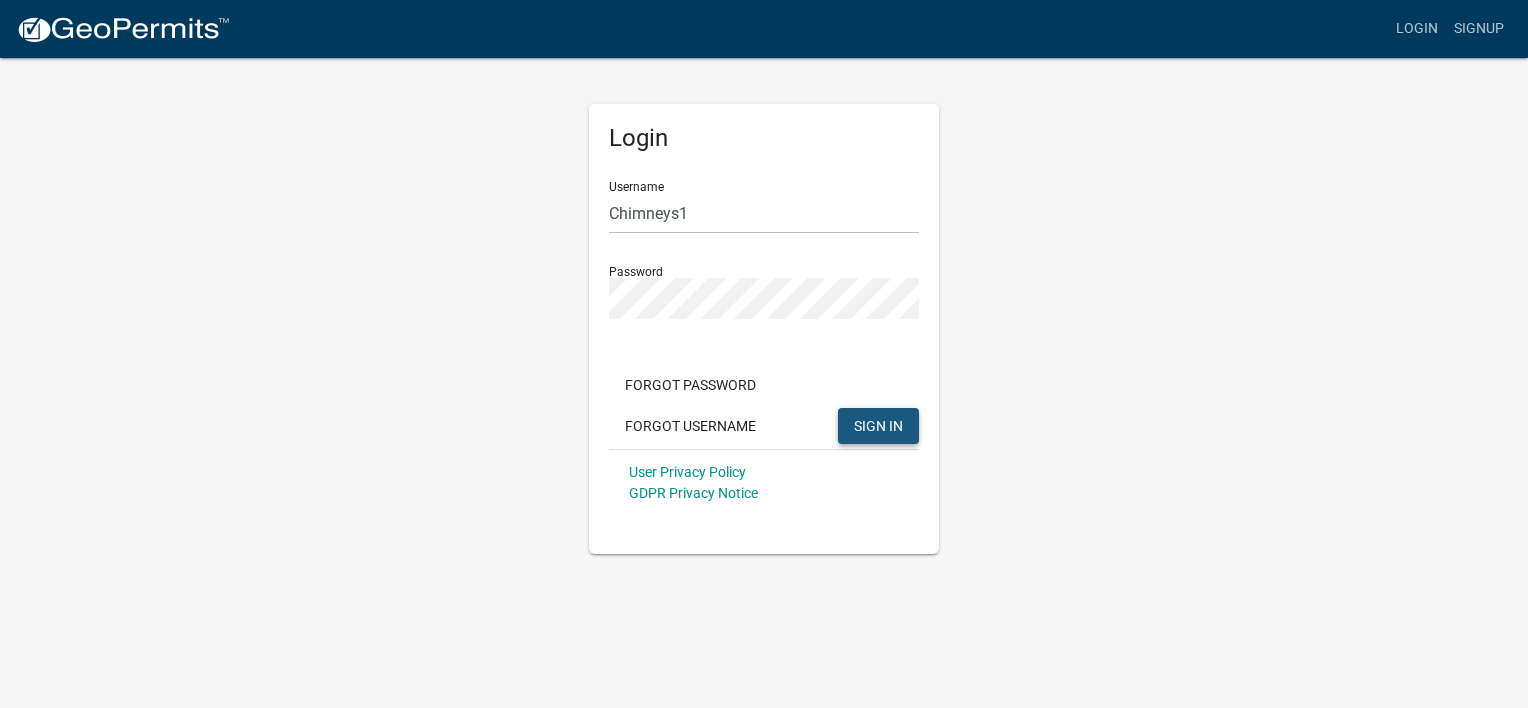click on "SIGN IN" 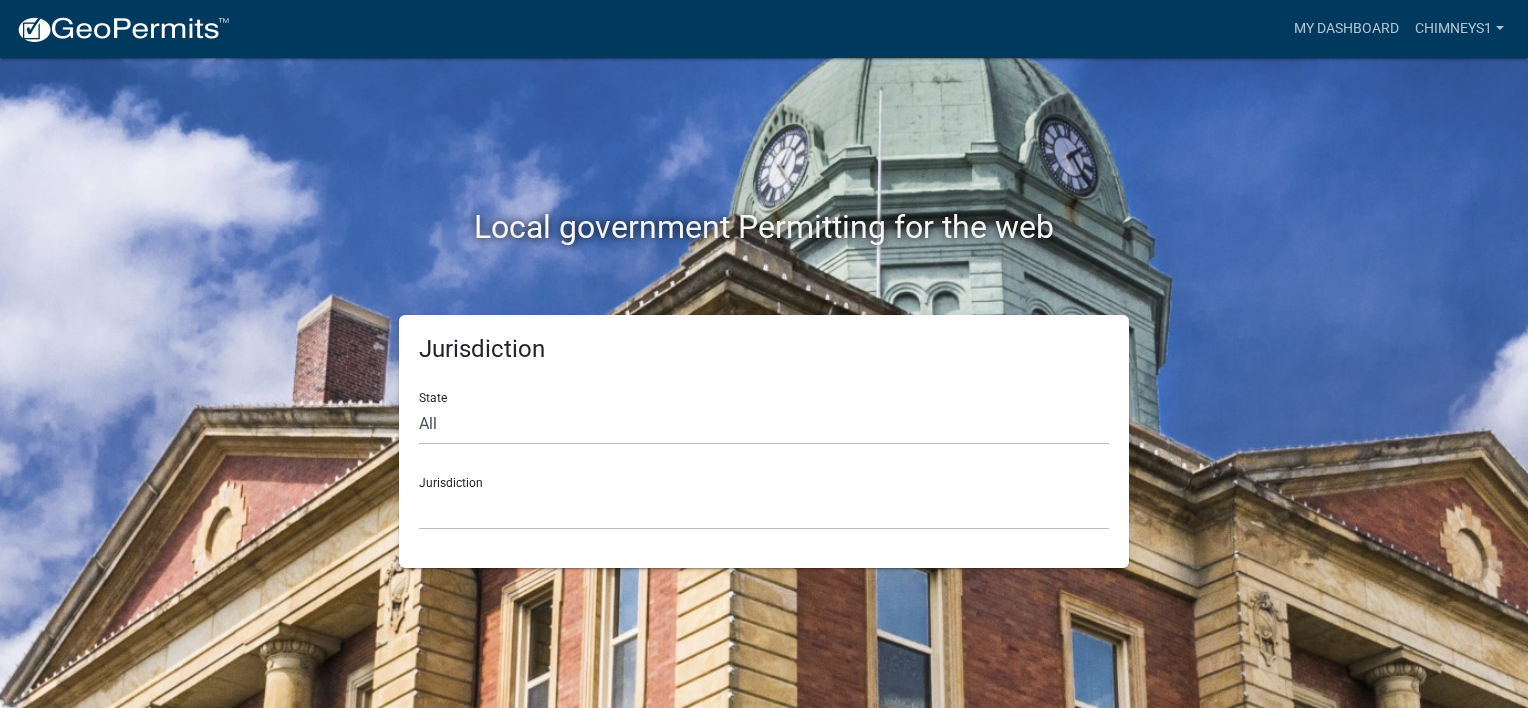 click on "Local government Permitting for the web Jurisdiction State All  Colorado   Georgia   Indiana   Iowa   Kansas   Minnesota   Ohio   South Carolina   Wisconsin  Jurisdiction  Custer County, Colorado   City of Bainbridge, Georgia   Cook County, Georgia   Crawford County, Georgia   Gilmer County, Georgia   Haralson County, Georgia   Jasper County, Georgia   Madison County, Georgia   Putnam County, Georgia   Talbot County, Georgia   Troup County, Georgia   City of Charlestown, Indiana   City of Jeffersonville, Indiana   City of Logansport, Indiana   Decatur County, Indiana   Grant County, Indiana   Howard County, Indiana   Huntington County, Indiana   Jasper County, Indiana   Kosciusko County, Indiana   La Porte County, Indiana   Miami County, Indiana   Montgomery County, Indiana   Morgan County, Indiana   Newton County, Indiana   Porter County, Indiana   River Ridge Development Authority, Indiana   Tippecanoe County, Indiana   Vigo County, Indiana   Wells County, Indiana   Whitley County, Indiana" 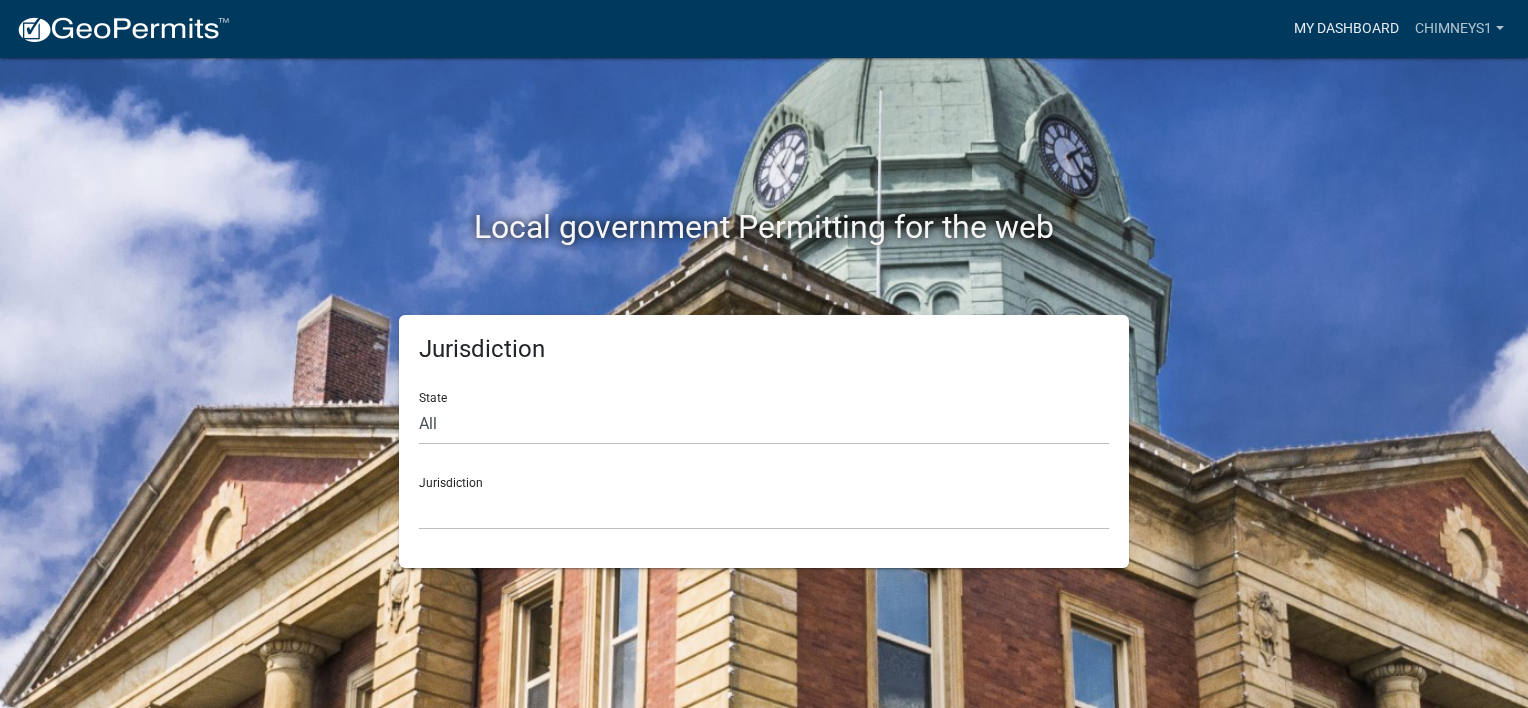 click on "My Dashboard" at bounding box center [1346, 29] 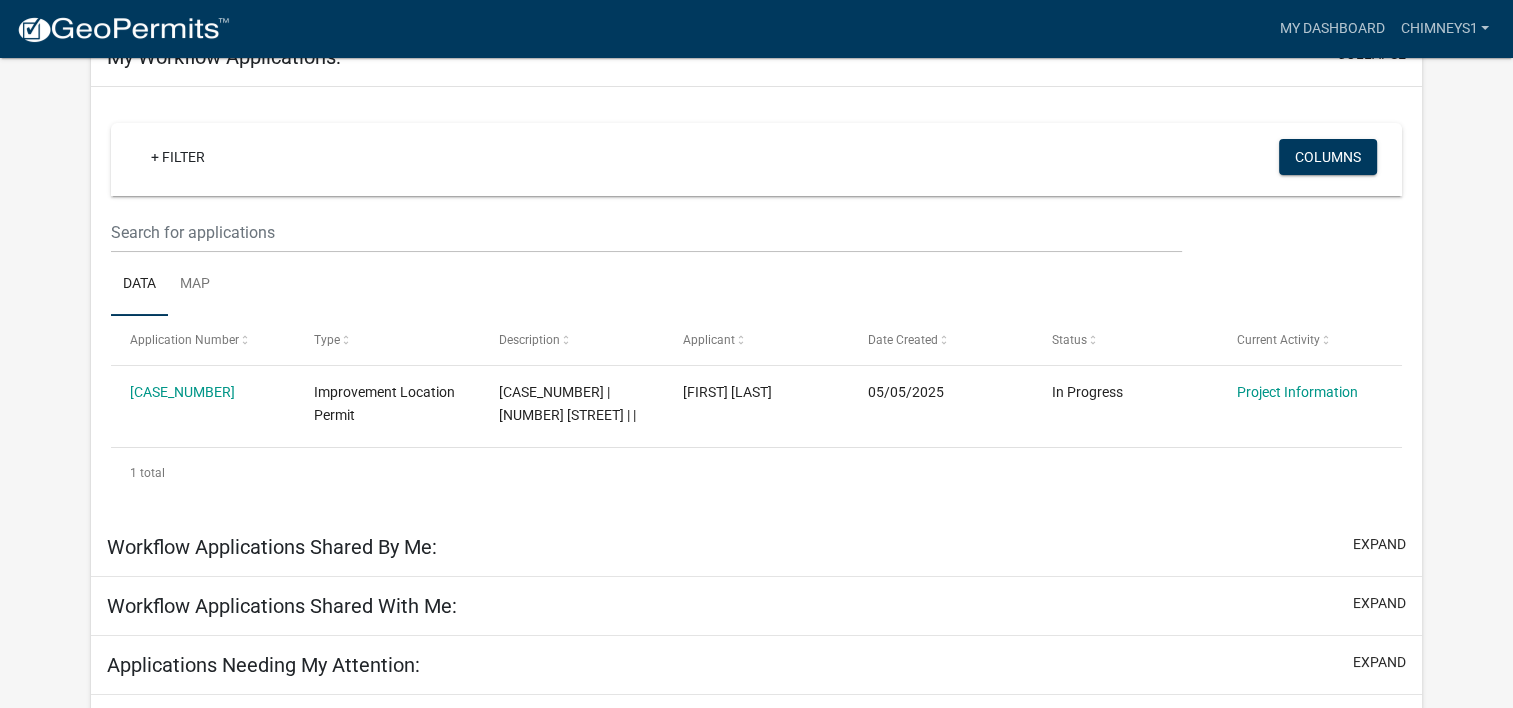 scroll, scrollTop: 200, scrollLeft: 0, axis: vertical 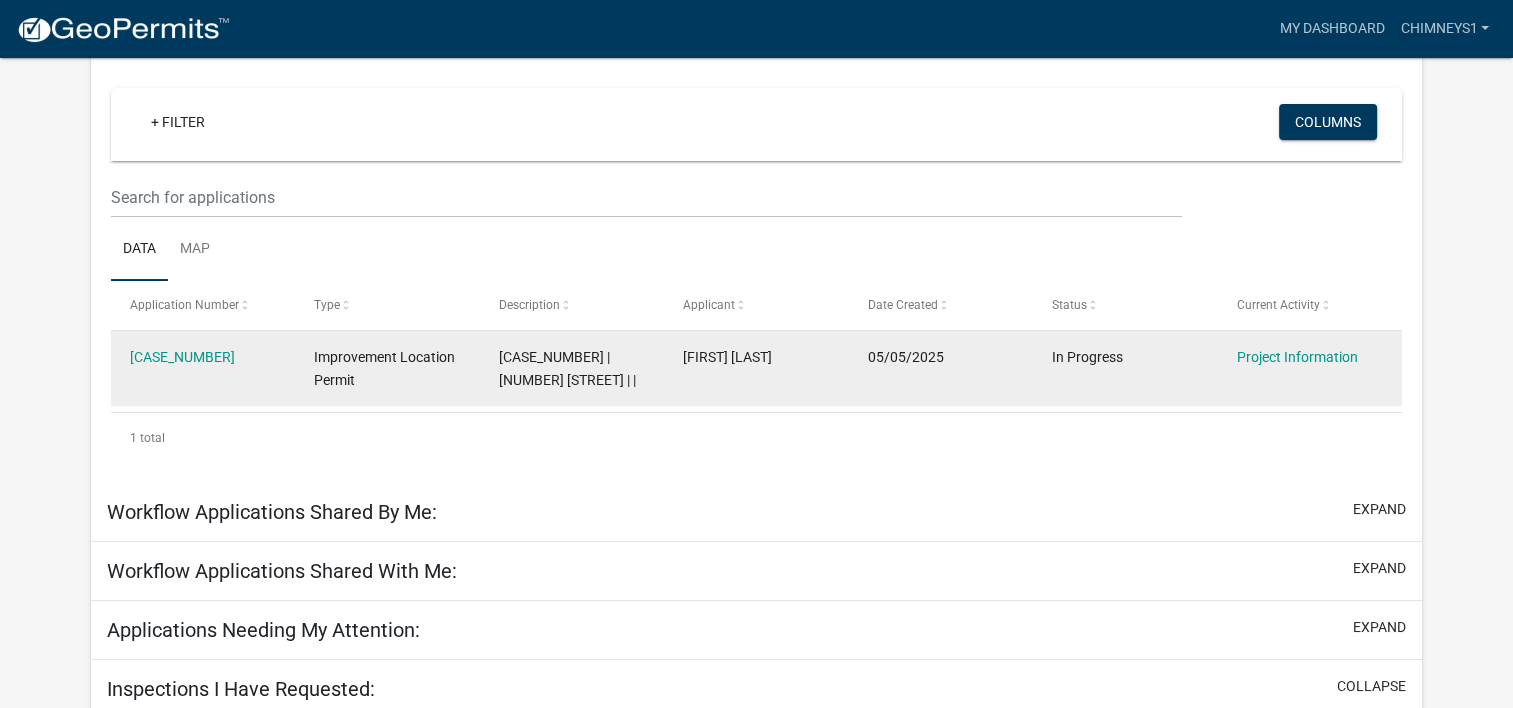 click on "[CASE_NUMBER] | [NUMBER] [STREET] |  |" 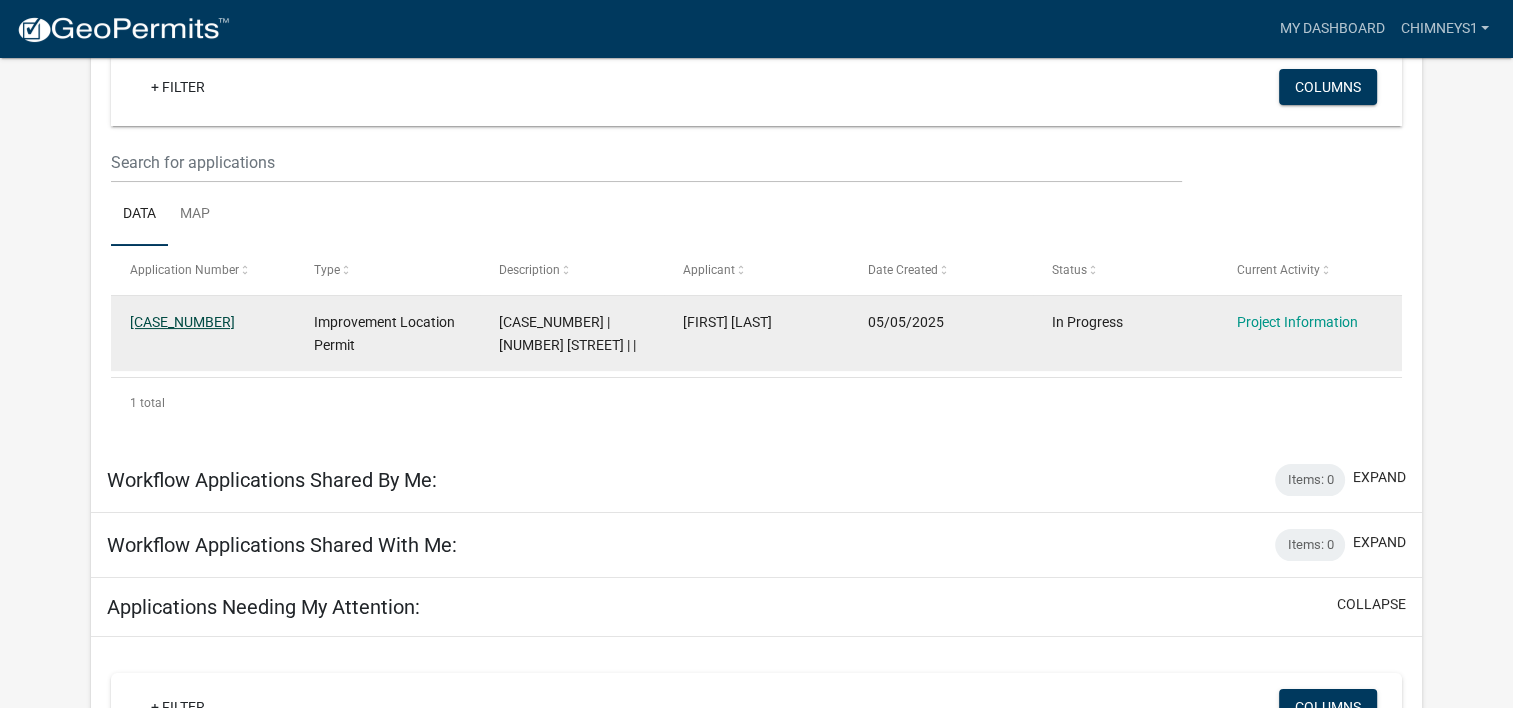 scroll, scrollTop: 165, scrollLeft: 0, axis: vertical 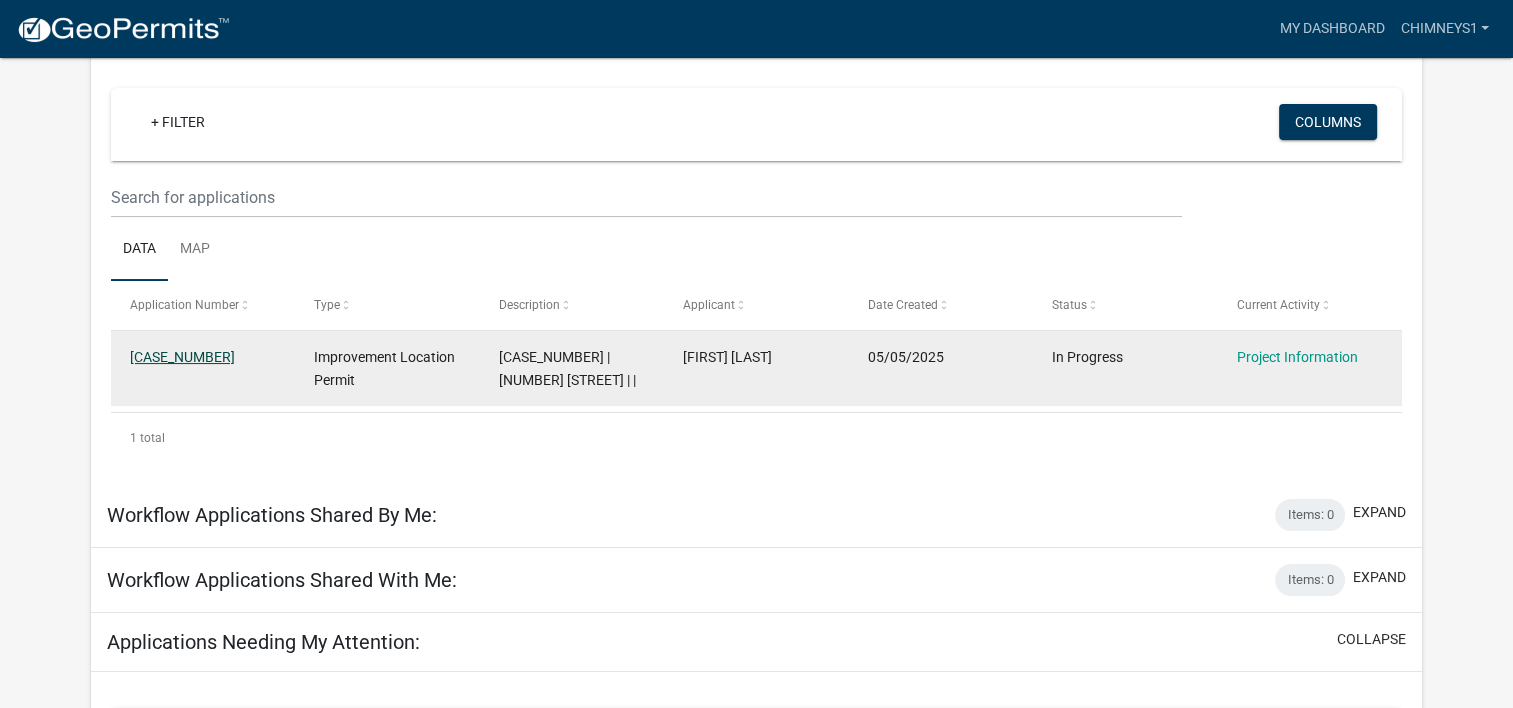 click on "[CASE_NUMBER]" 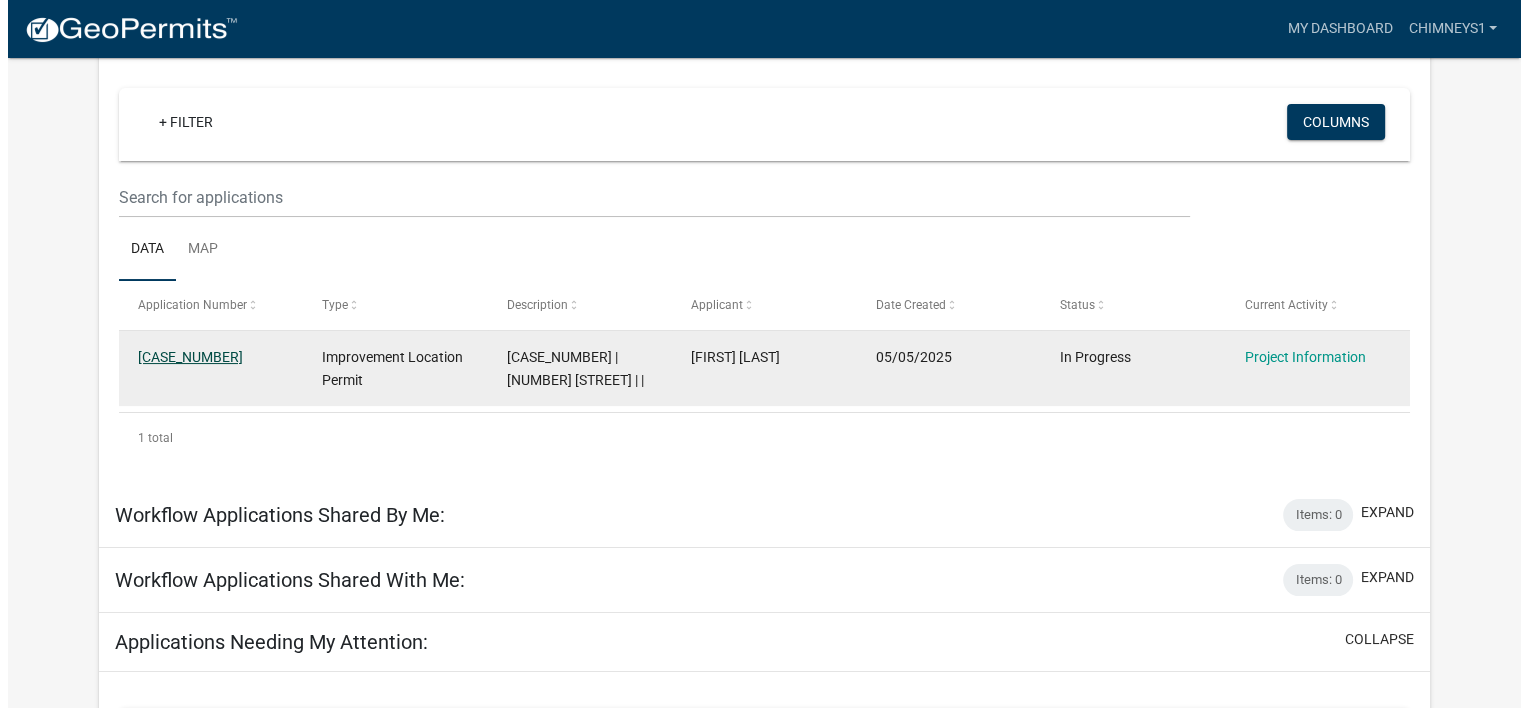scroll, scrollTop: 0, scrollLeft: 0, axis: both 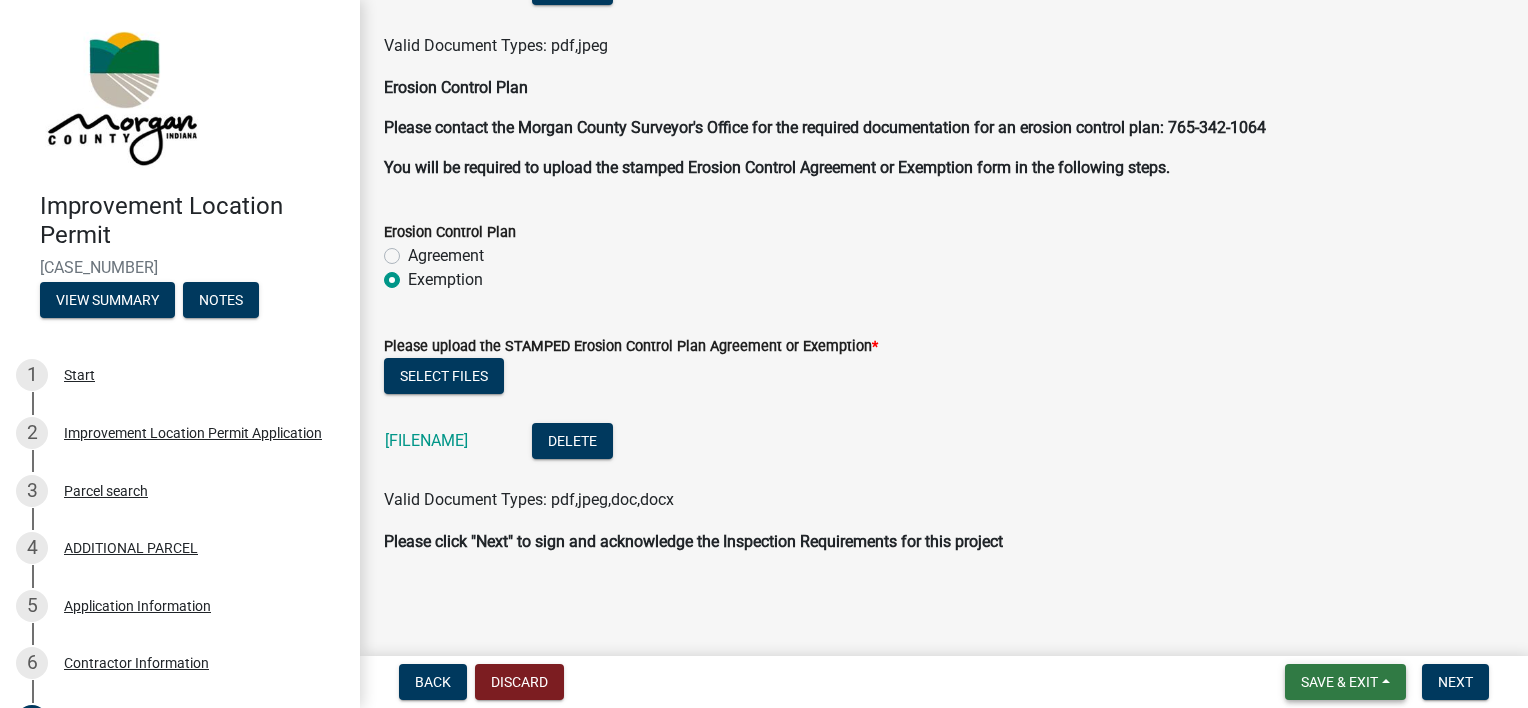 click on "Save & Exit" at bounding box center (1339, 682) 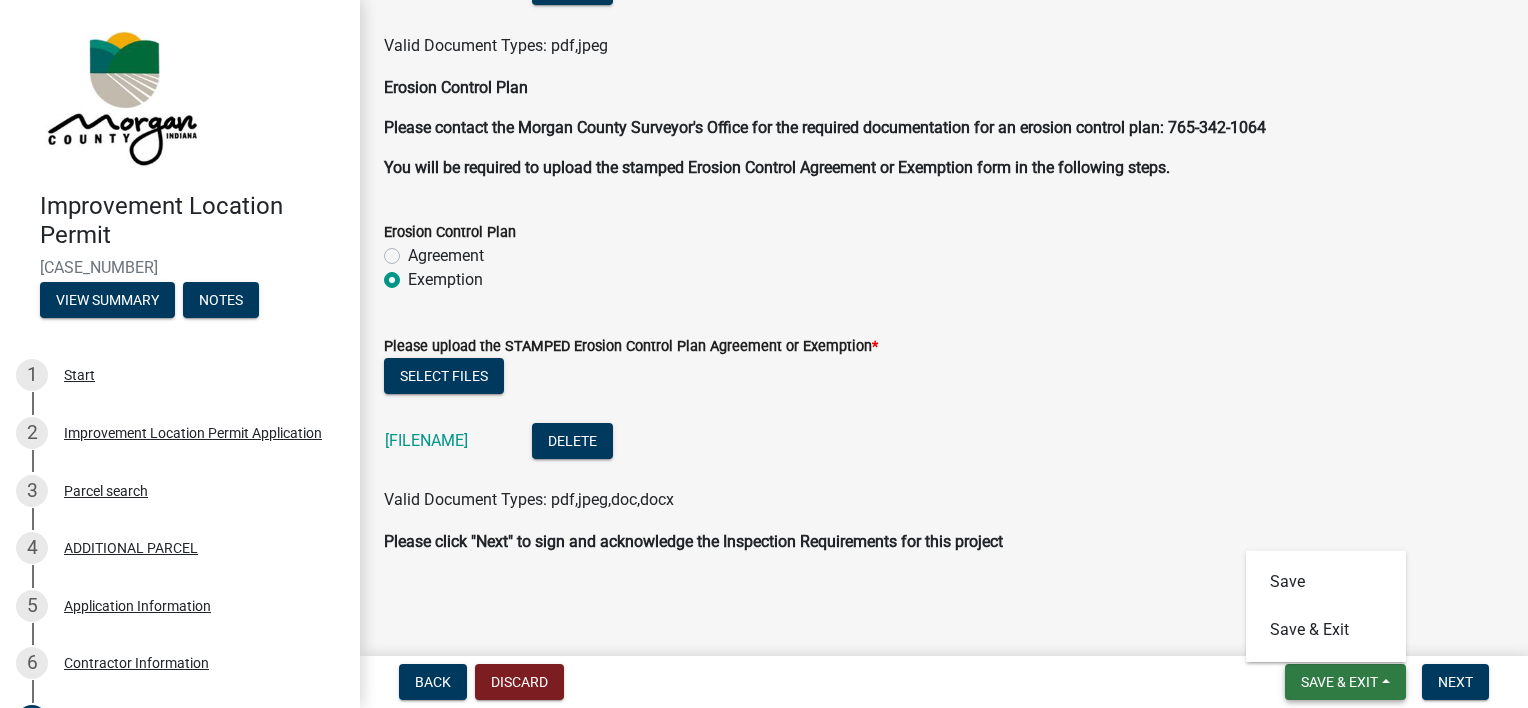click on "Save & Exit" at bounding box center [1339, 682] 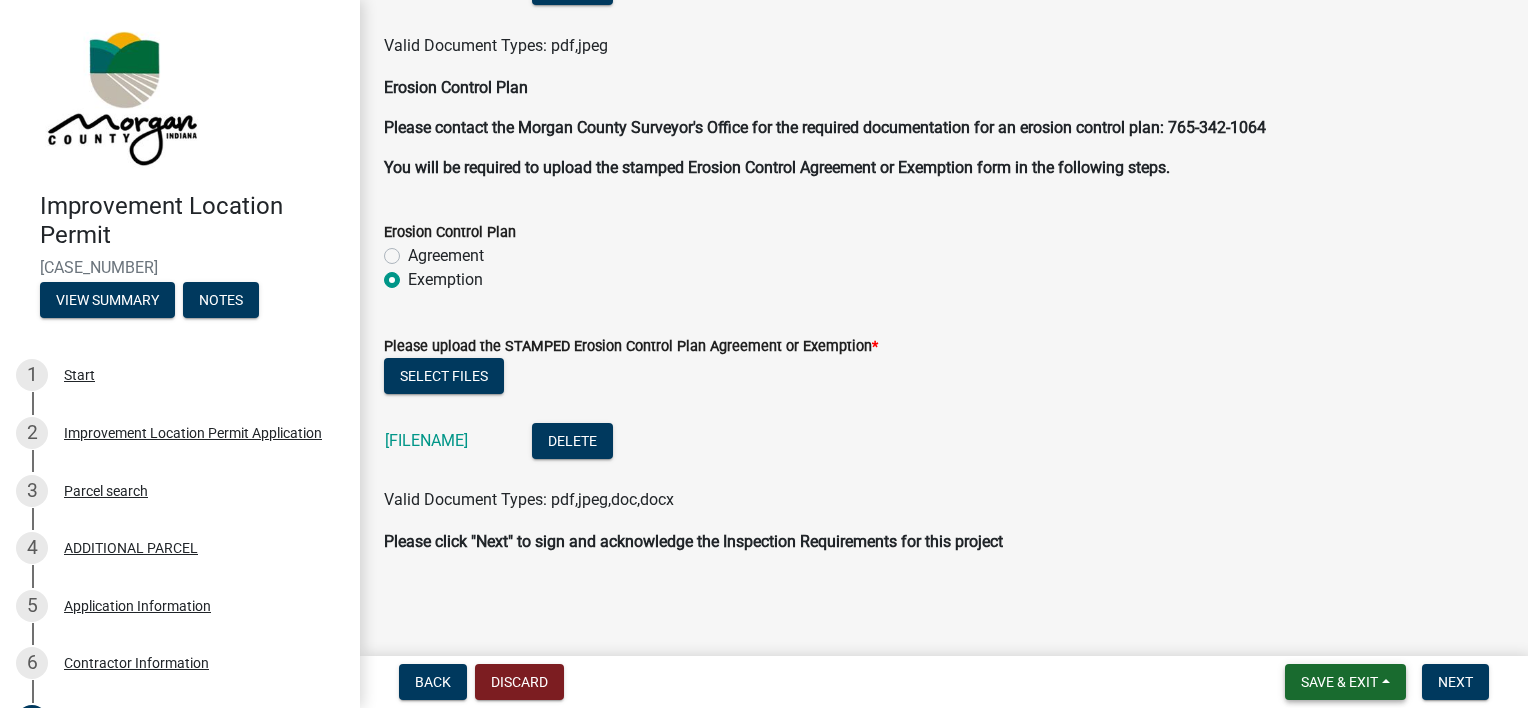 click on "Save & Exit" at bounding box center (1339, 682) 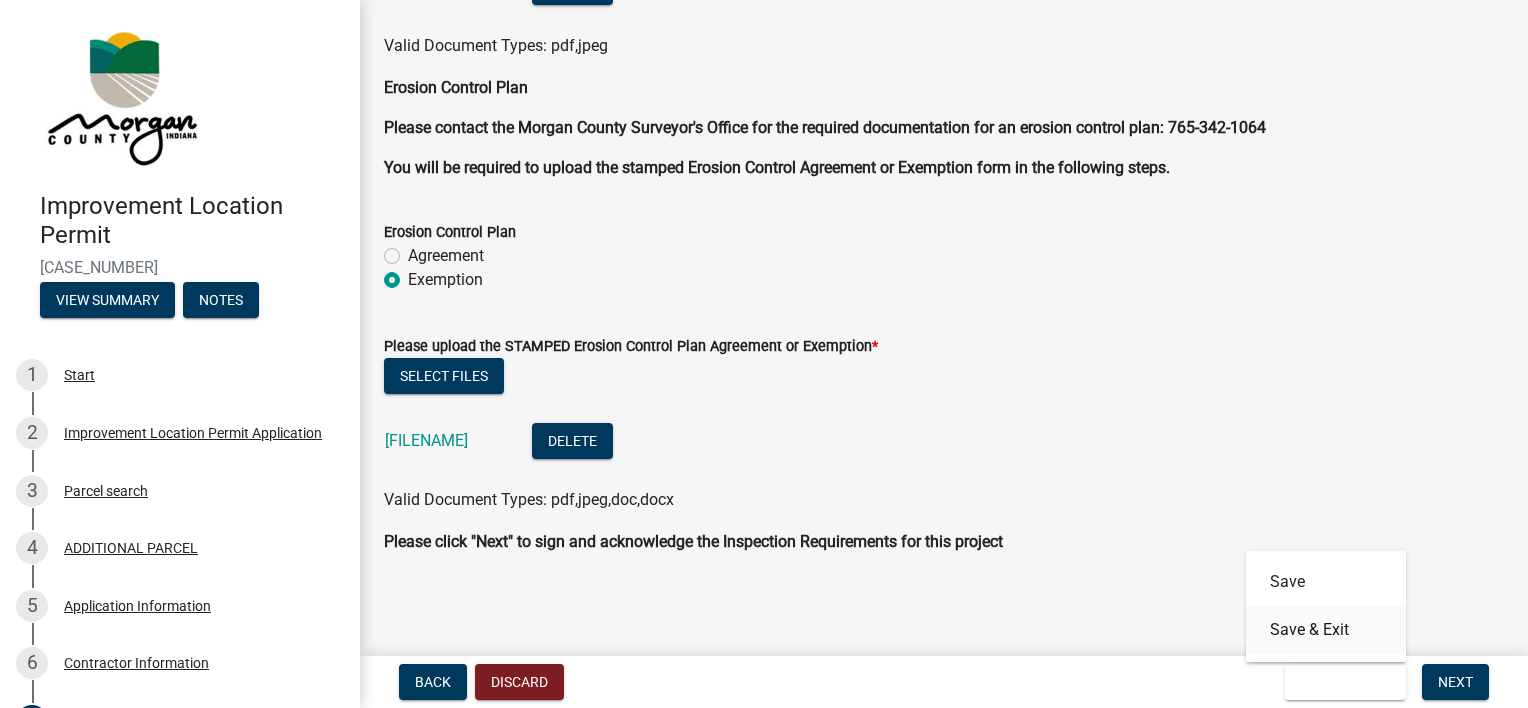 click on "Save & Exit" at bounding box center (1326, 630) 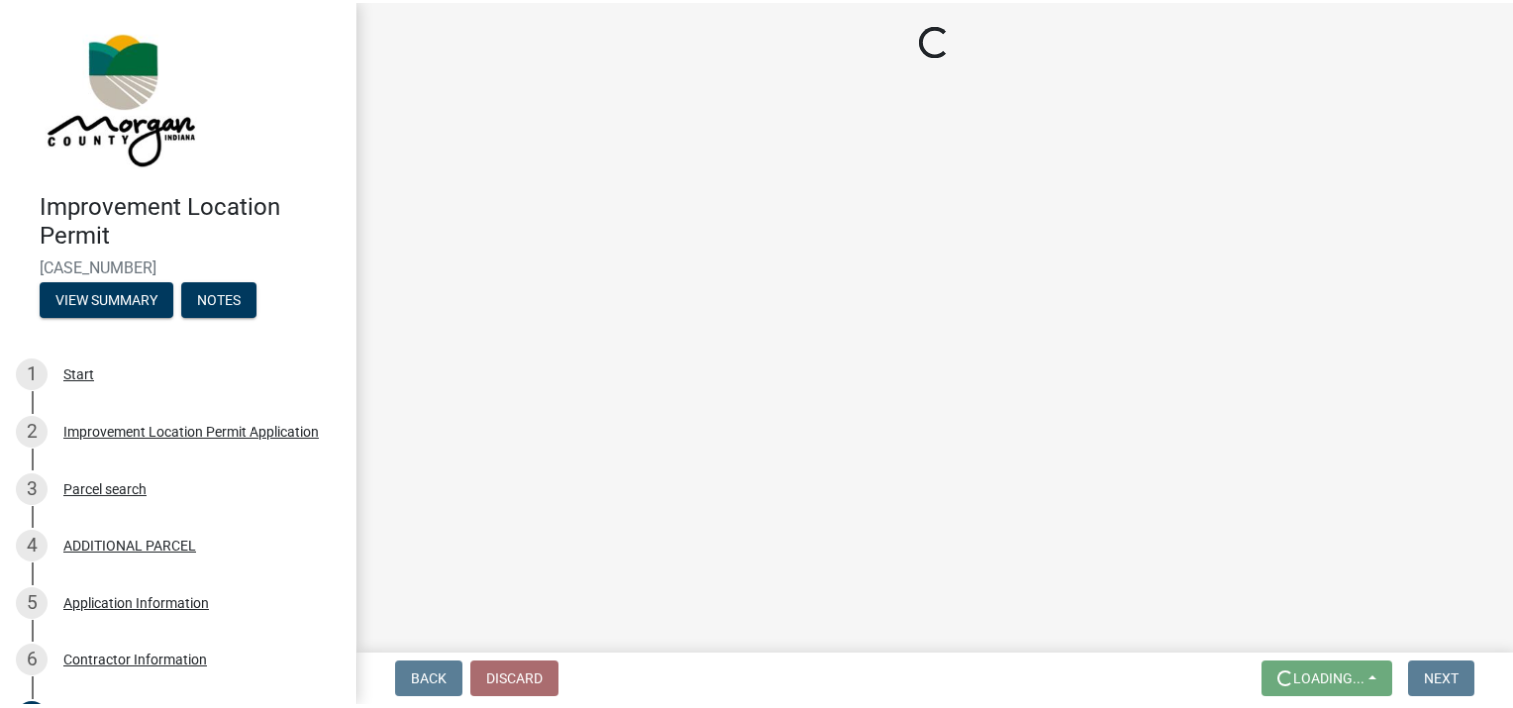 scroll, scrollTop: 0, scrollLeft: 0, axis: both 